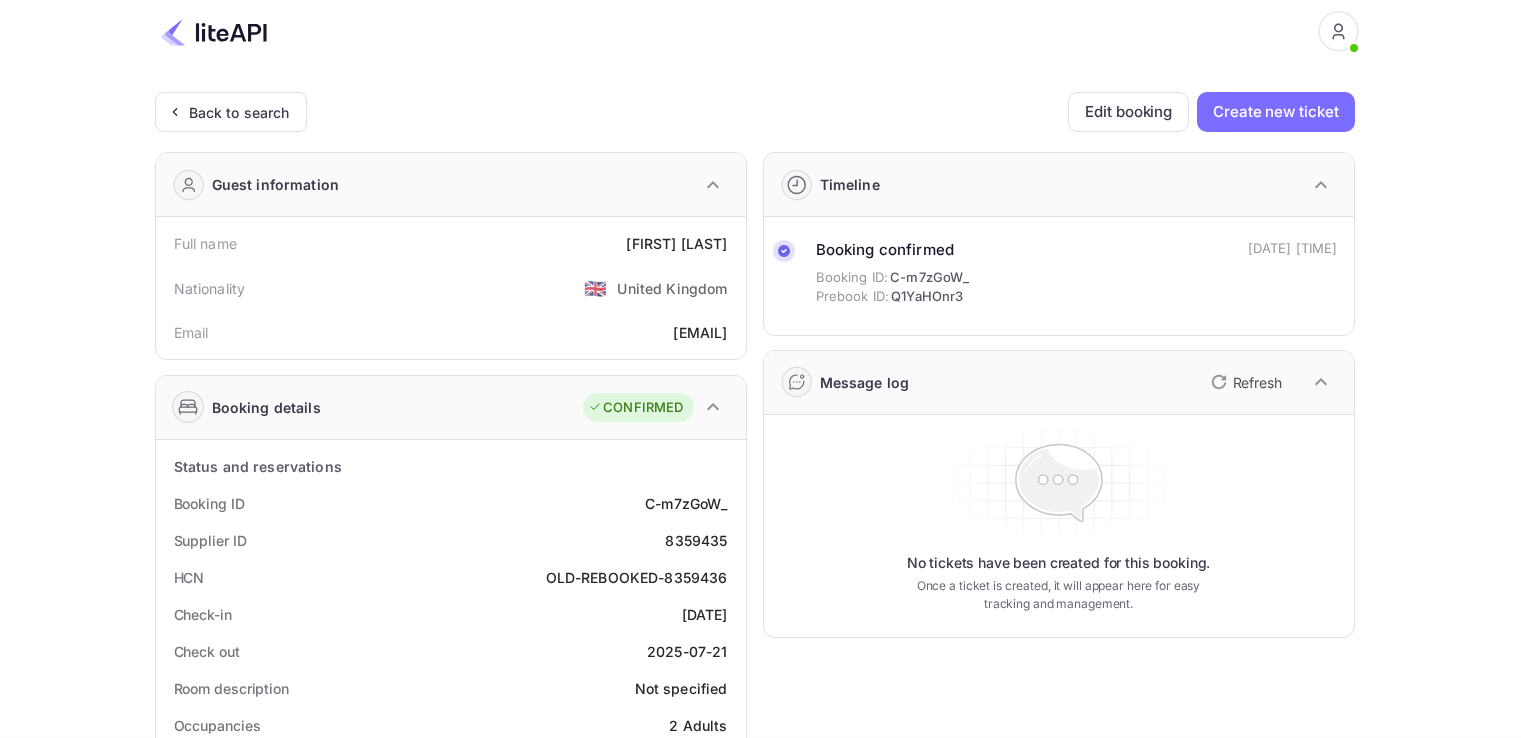 scroll, scrollTop: 0, scrollLeft: 0, axis: both 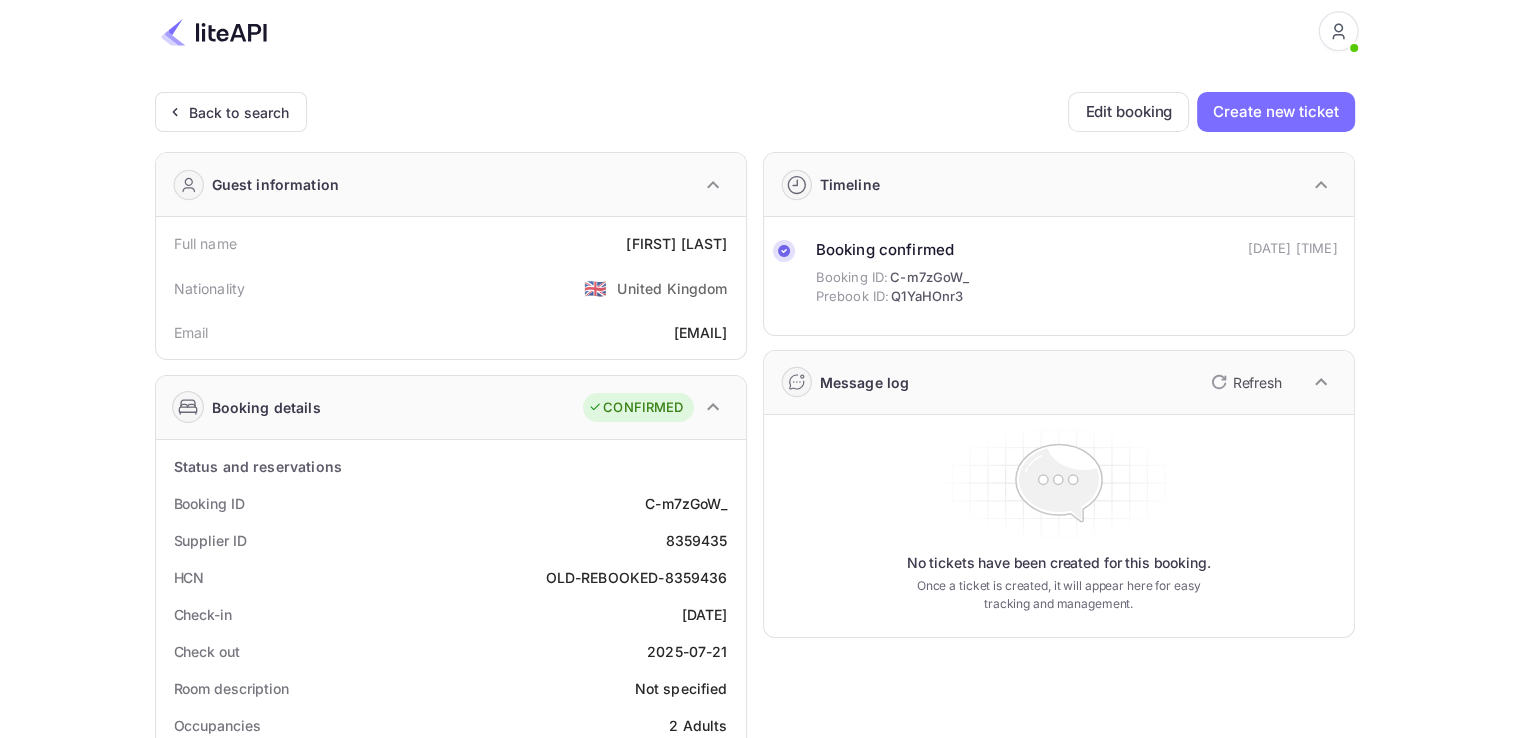 click on "Ticket Affiliate URL https://www.nuitee.com/ Business partner name Nuitee Travel Customer Information Calling from https://www.nuitee.com/ Back to search Edit booking Create new ticket Guest information Full name [FIRST] [LAST] Nationality 🇬🇧 [COUNTRY] Email [EMAIL] Booking details CONFIRMED Status and reservations Booking ID C-m7zGoW_ Supplier ID 8359435 HCN OLD-REBOOKED-8359436 Check-in [DATE] Check out [DATE] Room description Not specified Occupancies 2 Adults Price 132.98 Currency EUR Refundability Non Refundable Cancellation deadline Invalid date Special requests Invoice Download pdf Voucher Download pdf Hotel Info Hotel Basecamp [CITY] City [CITY] Country 🇵🇱 [COUNTRY] Miscellaneous Voucher Discount Not applicable Addons Not applicable Addons amount Not applicable Timeline Booking confirmed Booking ID: C-m7zGoW_ Prebook ID: Q1YaHOnr3 [DATE] [TIME] Message log Refresh No tickets have been created for this booking." at bounding box center [754, 769] 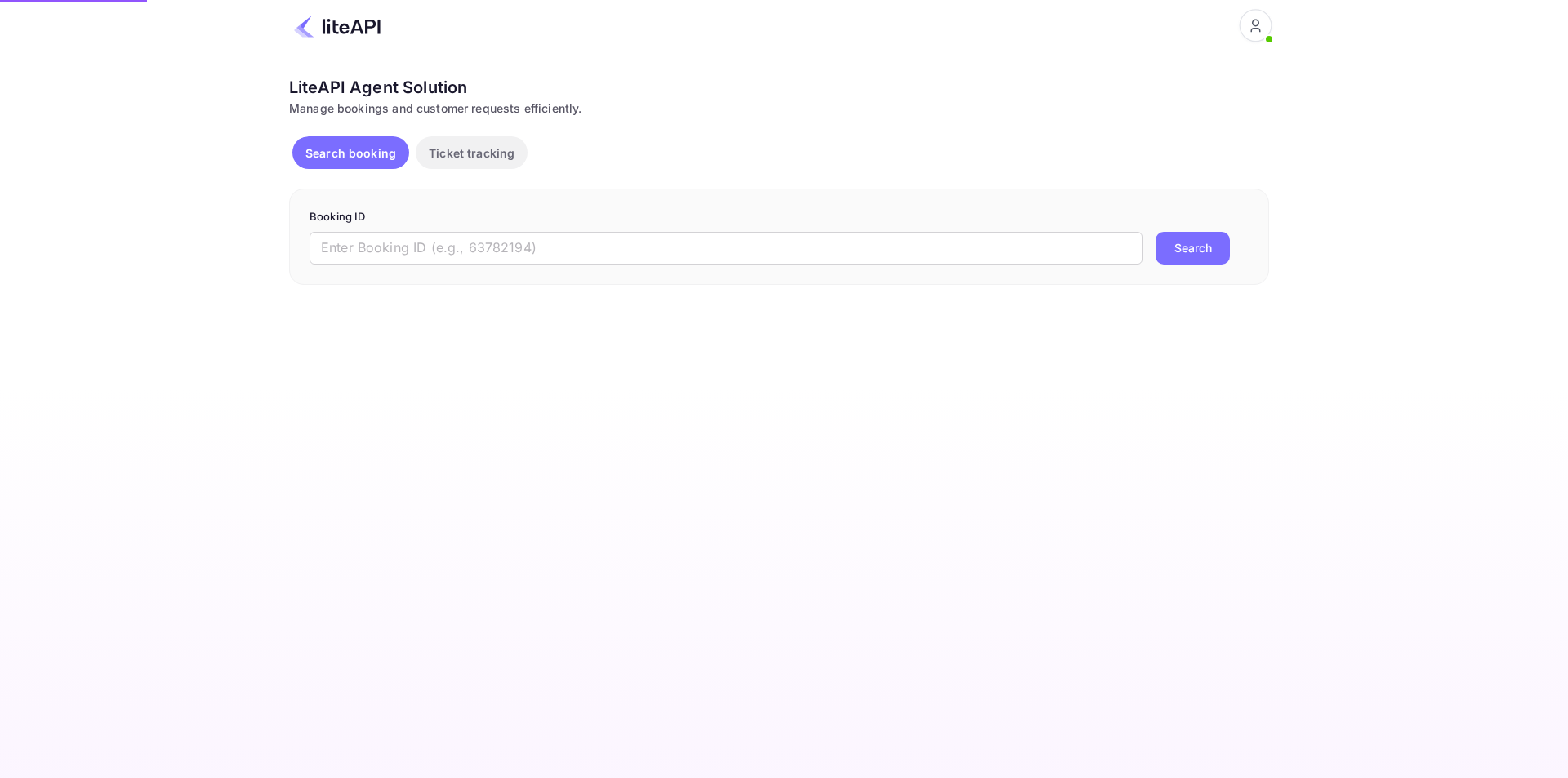scroll, scrollTop: 0, scrollLeft: 0, axis: both 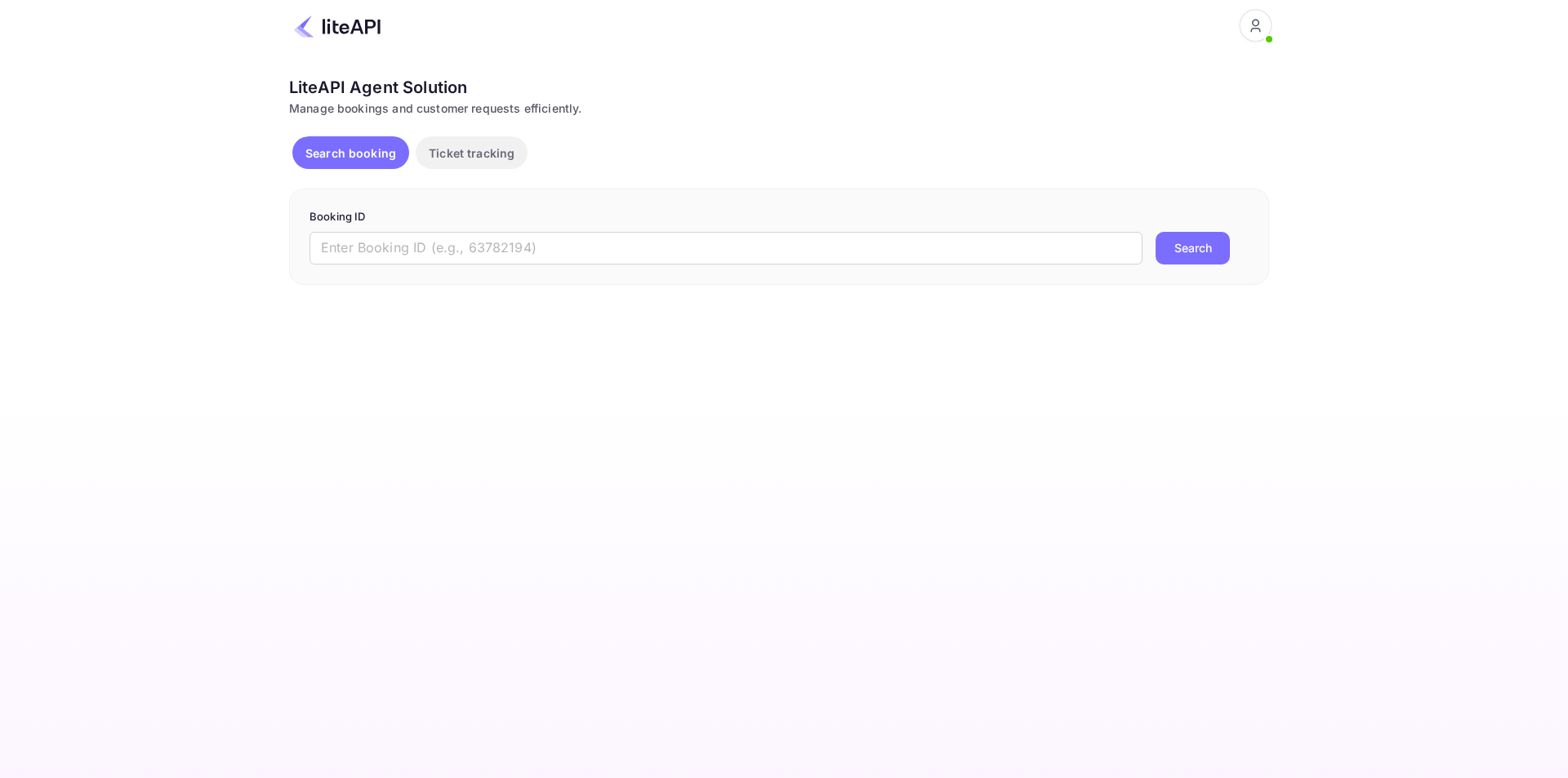 drag, startPoint x: 521, startPoint y: 248, endPoint x: 670, endPoint y: 273, distance: 151.08276 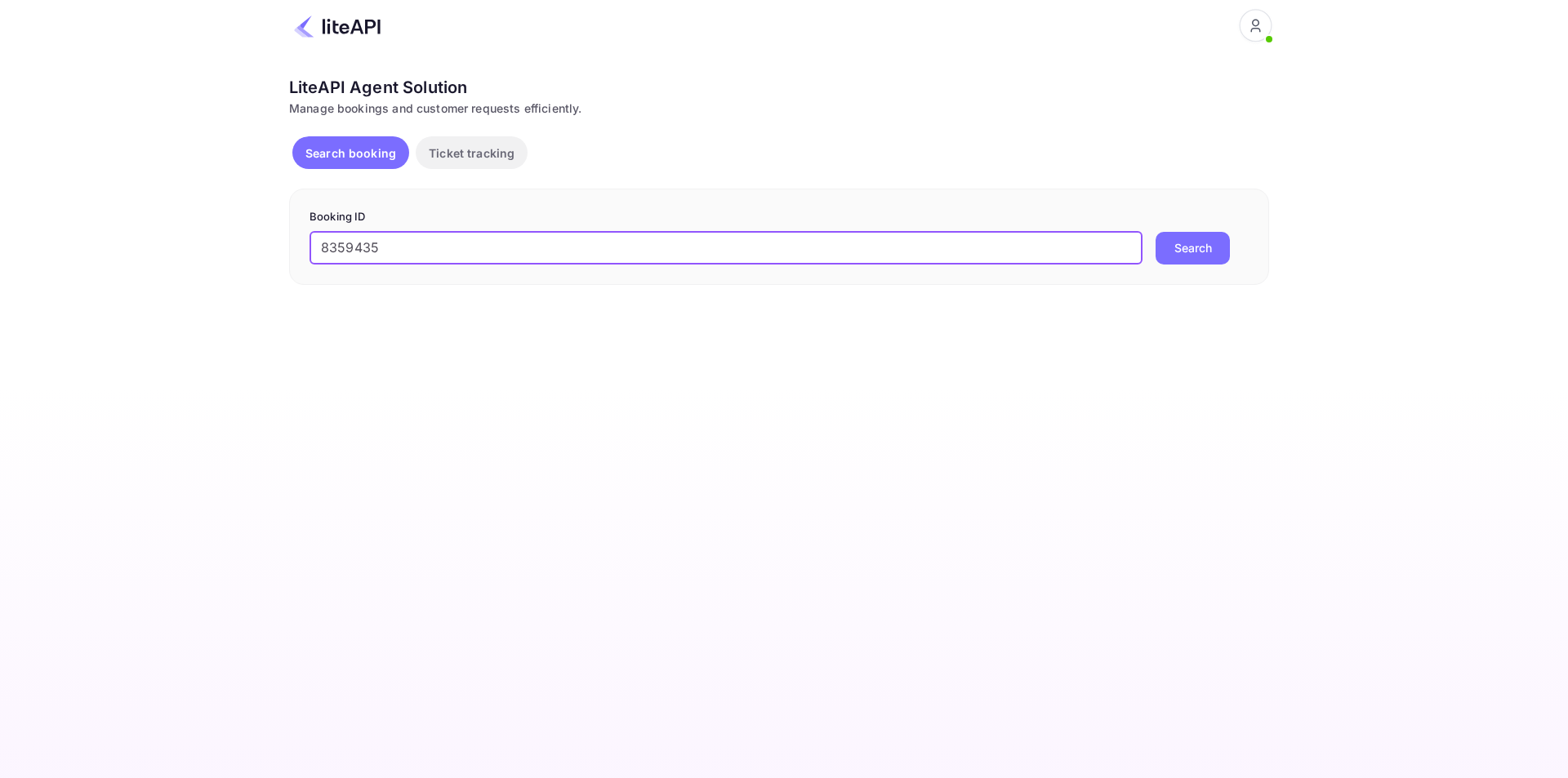 type on "8359435" 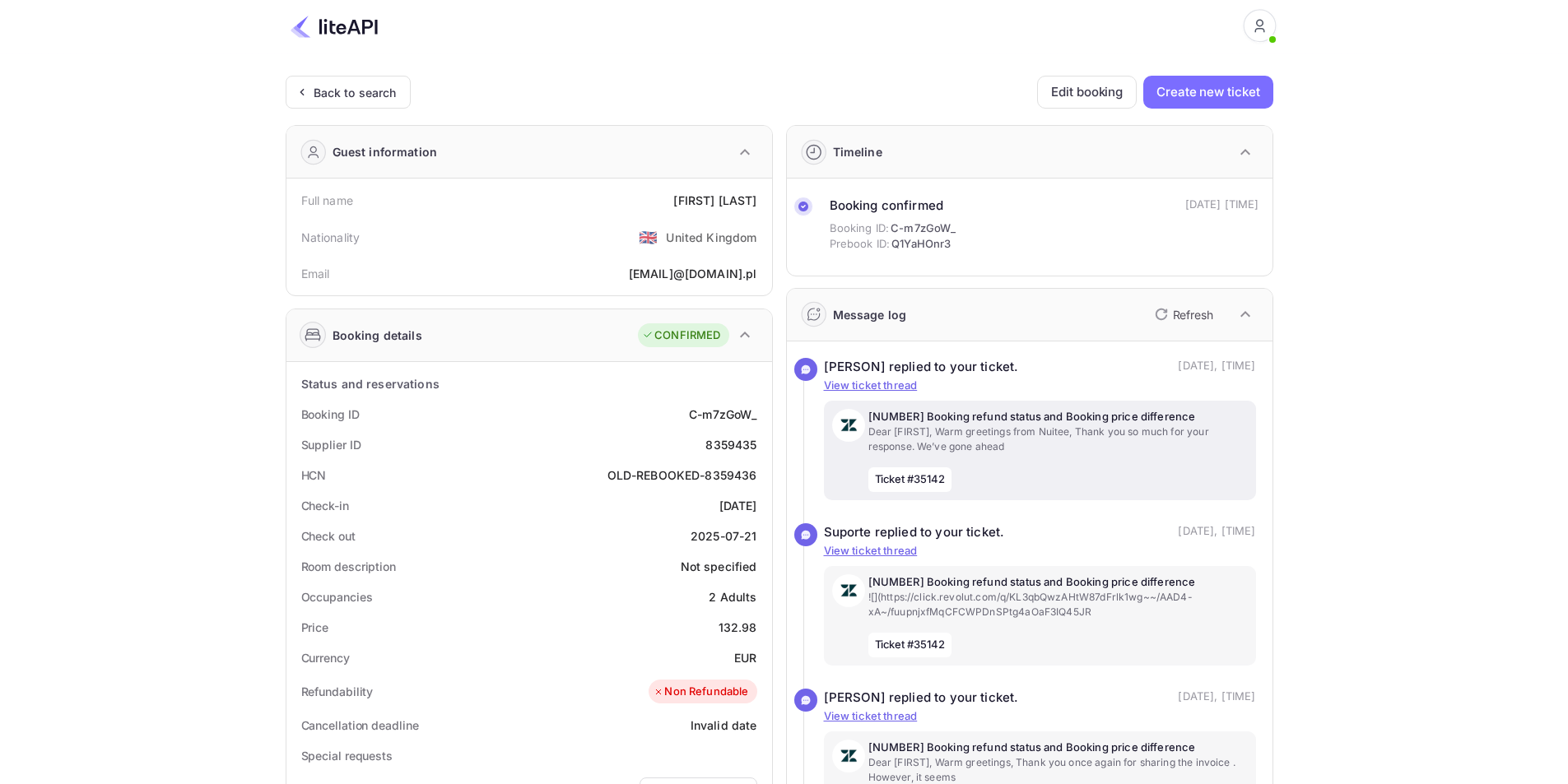 click on "[NUMBER] Booking refund status and Booking price difference" at bounding box center (1058, 417) 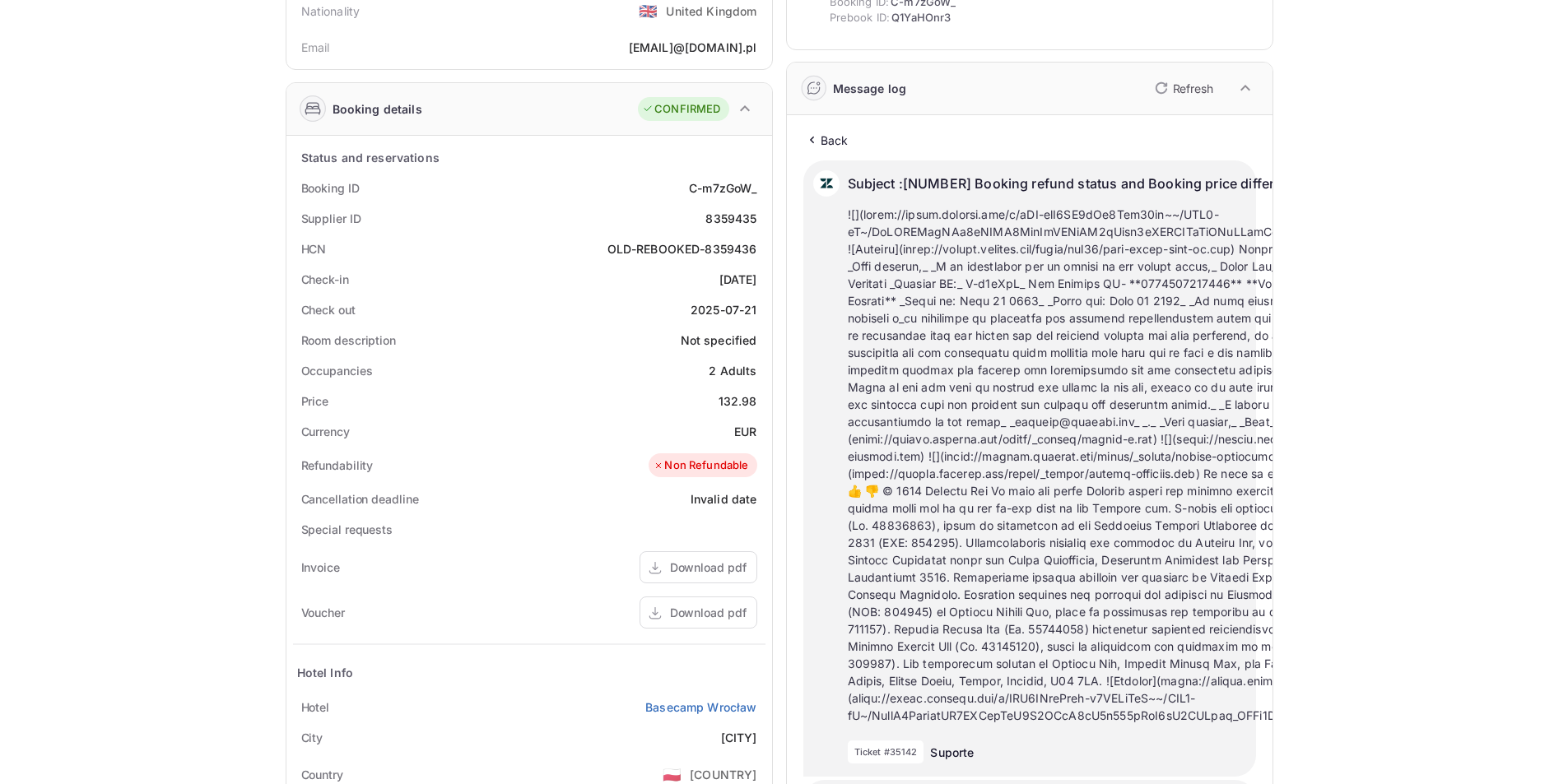 scroll, scrollTop: 247, scrollLeft: 0, axis: vertical 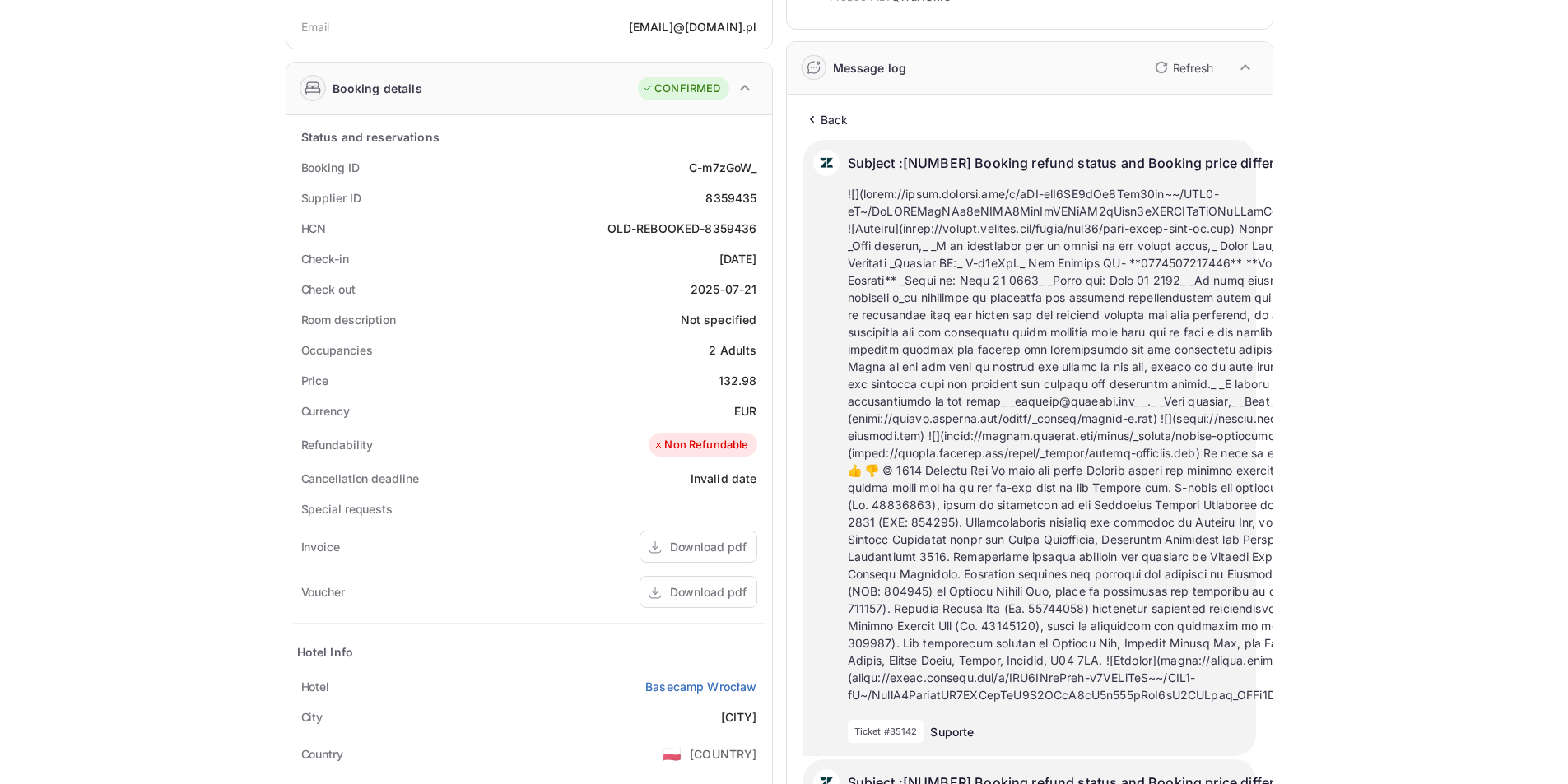 drag, startPoint x: 922, startPoint y: 183, endPoint x: 1024, endPoint y: 704, distance: 530.8908 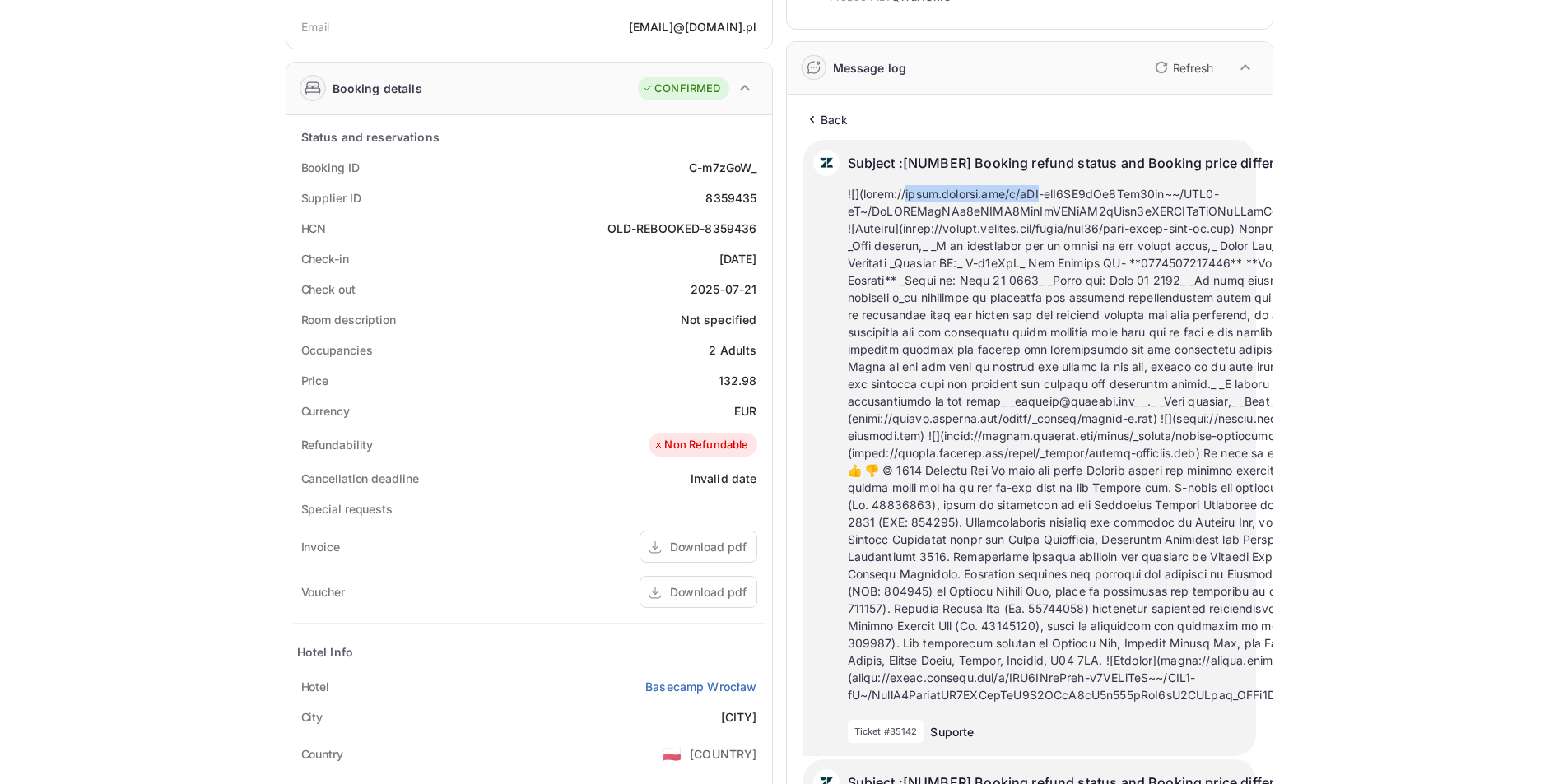 drag, startPoint x: 900, startPoint y: 189, endPoint x: 1028, endPoint y: 196, distance: 128.19126 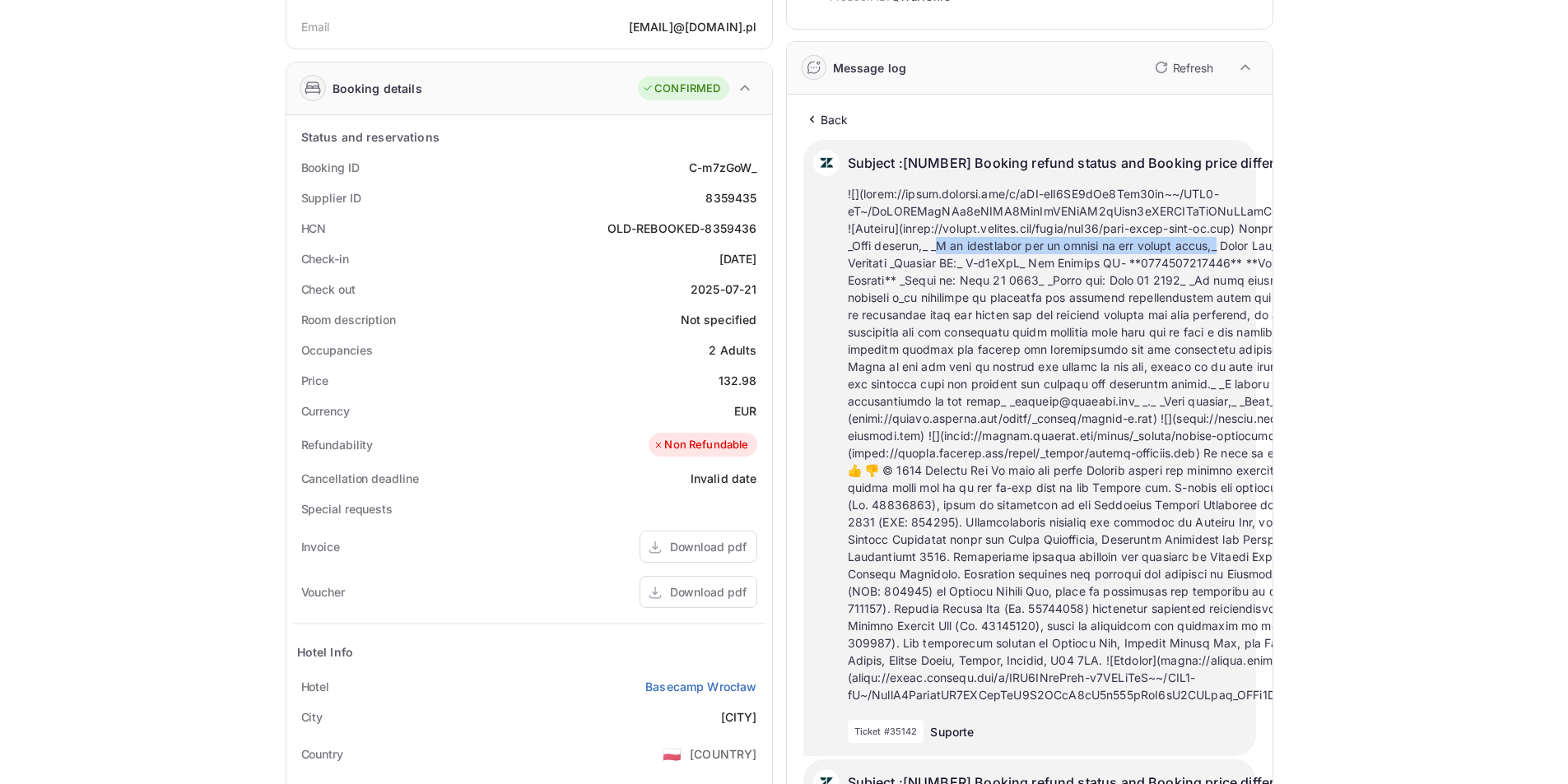 drag, startPoint x: 938, startPoint y: 249, endPoint x: 1221, endPoint y: 253, distance: 283.02827 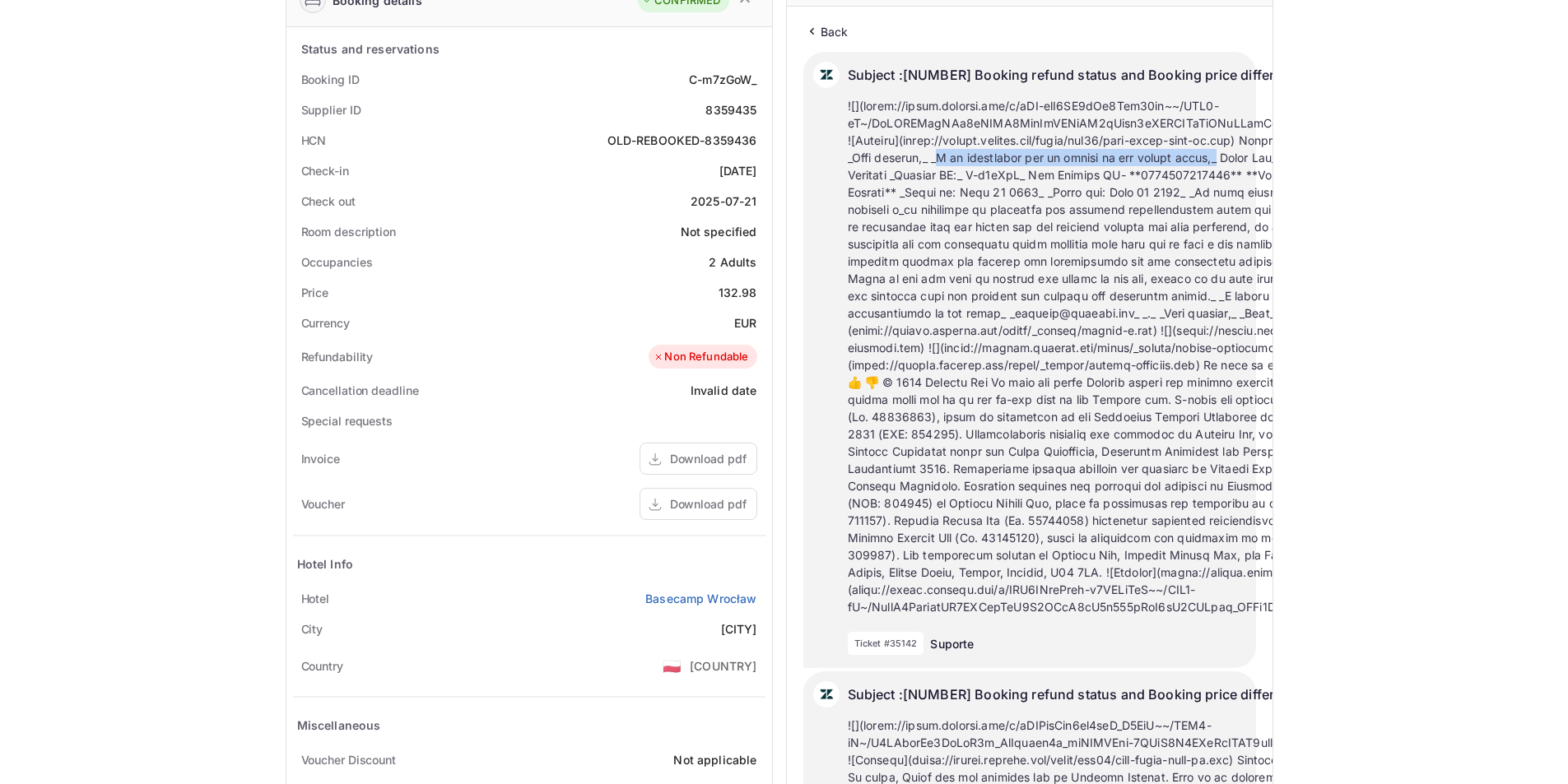 scroll, scrollTop: 411, scrollLeft: 0, axis: vertical 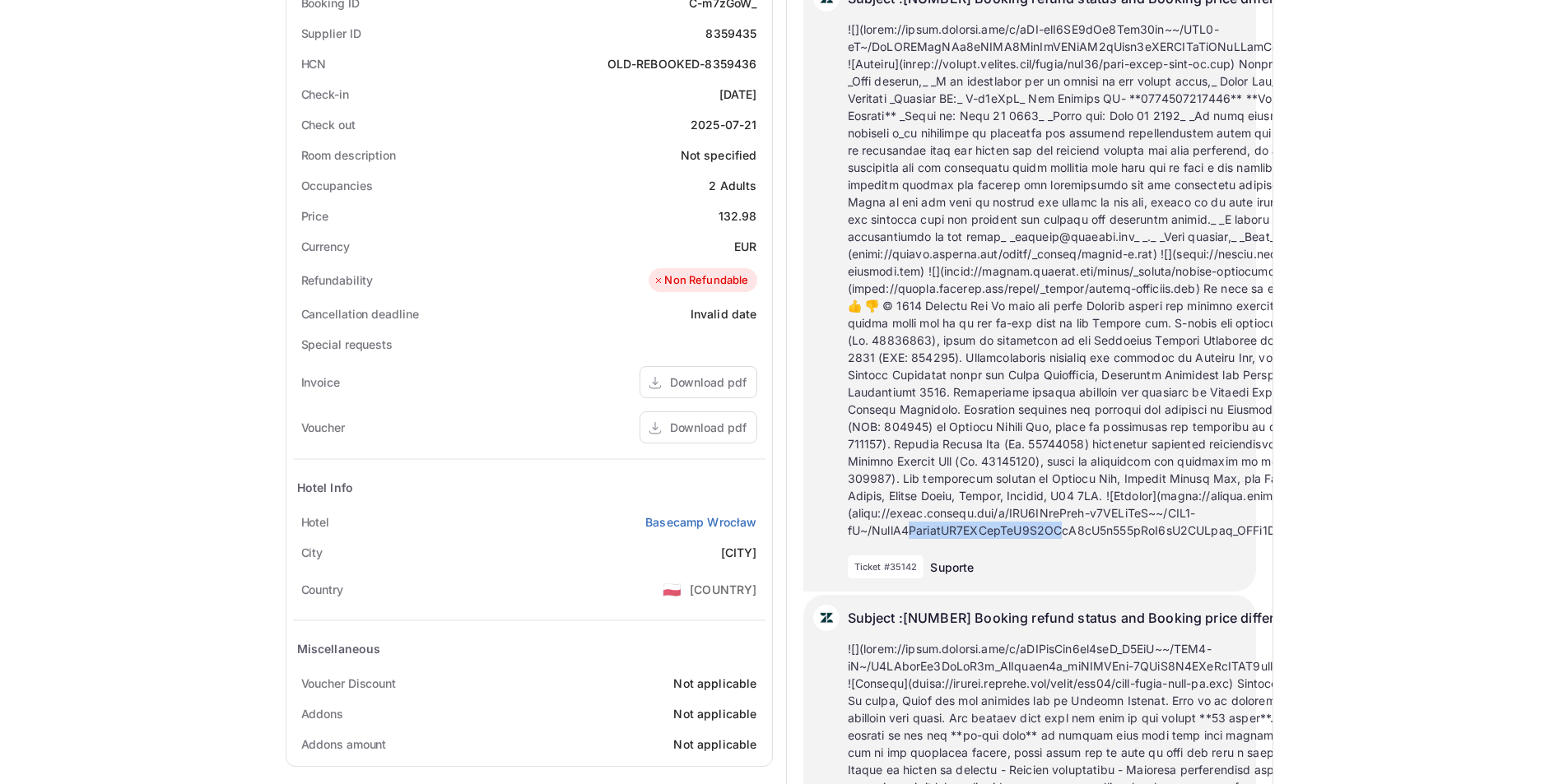 drag, startPoint x: 940, startPoint y: 533, endPoint x: 1082, endPoint y: 528, distance: 142.088 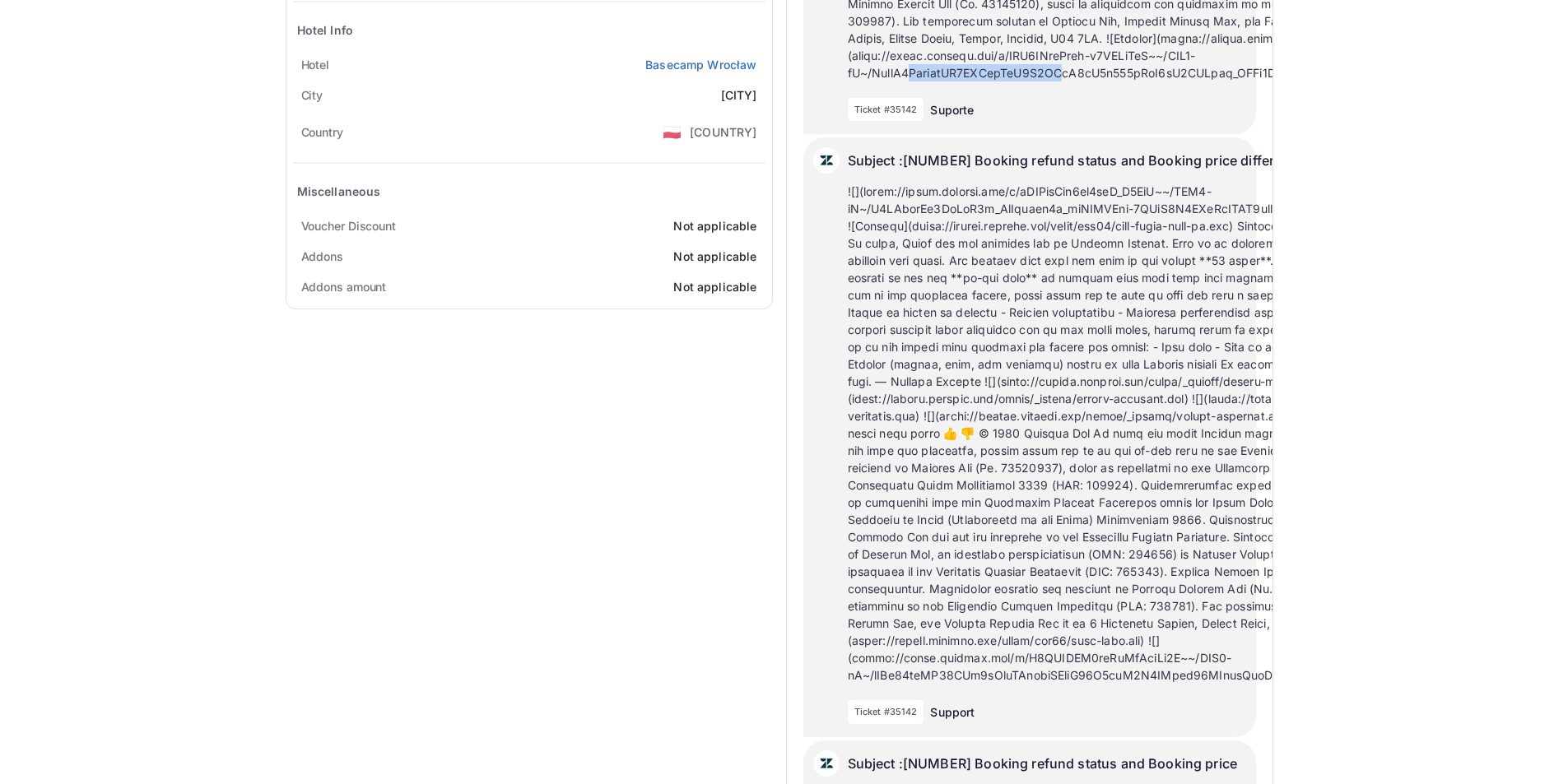 scroll, scrollTop: 987, scrollLeft: 0, axis: vertical 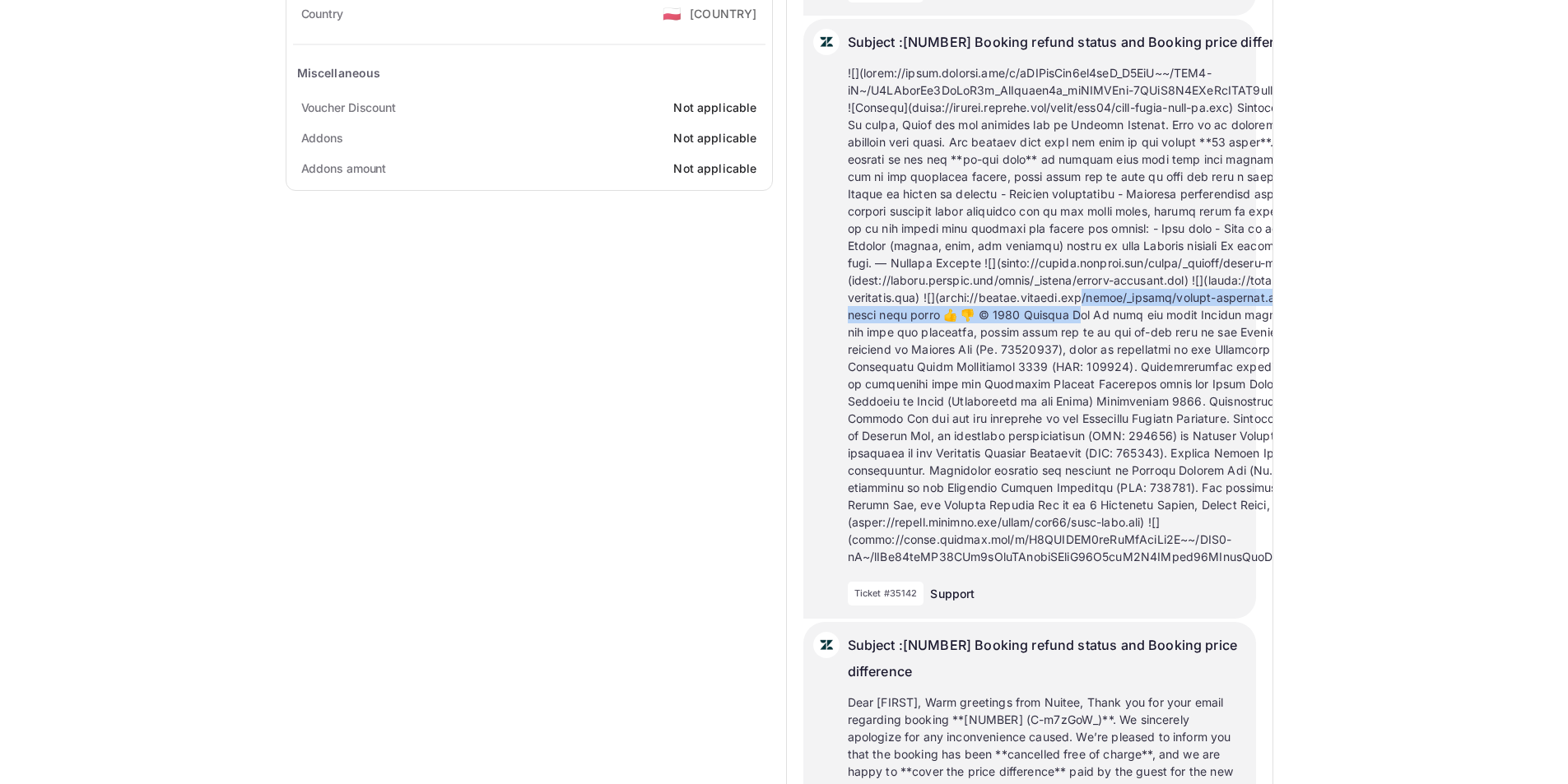 drag, startPoint x: 1004, startPoint y: 351, endPoint x: 973, endPoint y: 372, distance: 37.44329 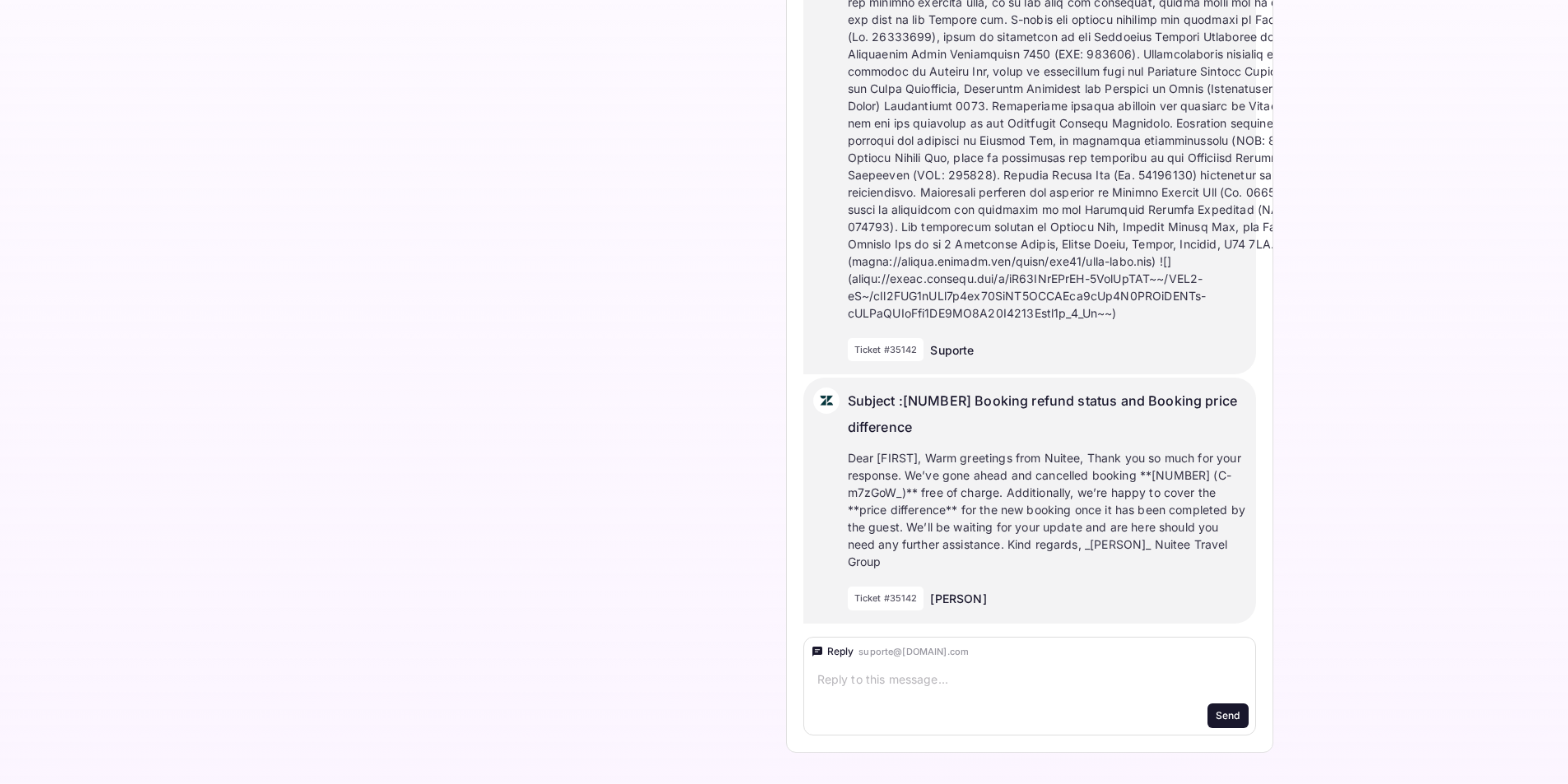 scroll, scrollTop: 3278, scrollLeft: 0, axis: vertical 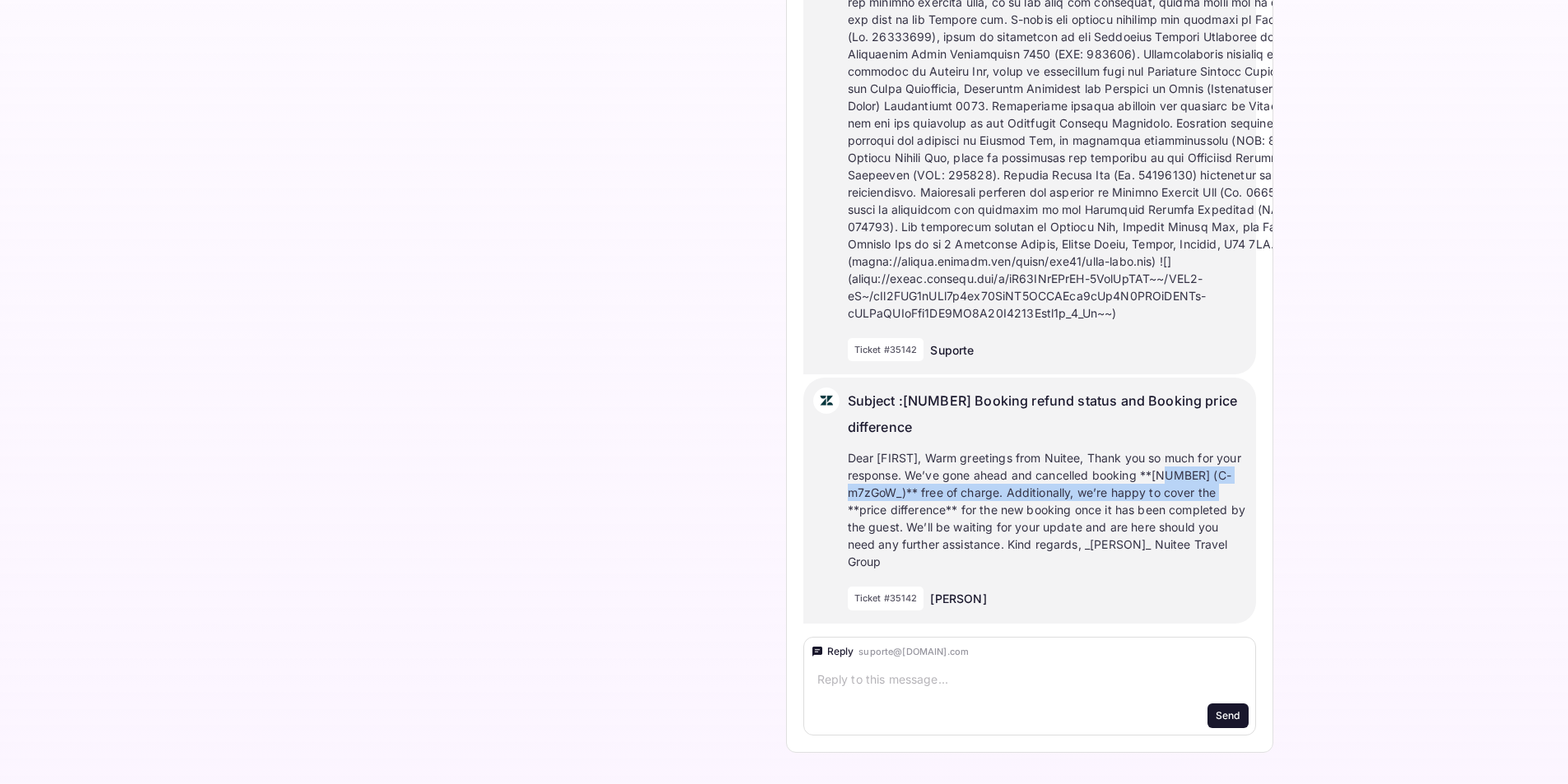 drag, startPoint x: 1183, startPoint y: 476, endPoint x: 1260, endPoint y: 485, distance: 77.52419 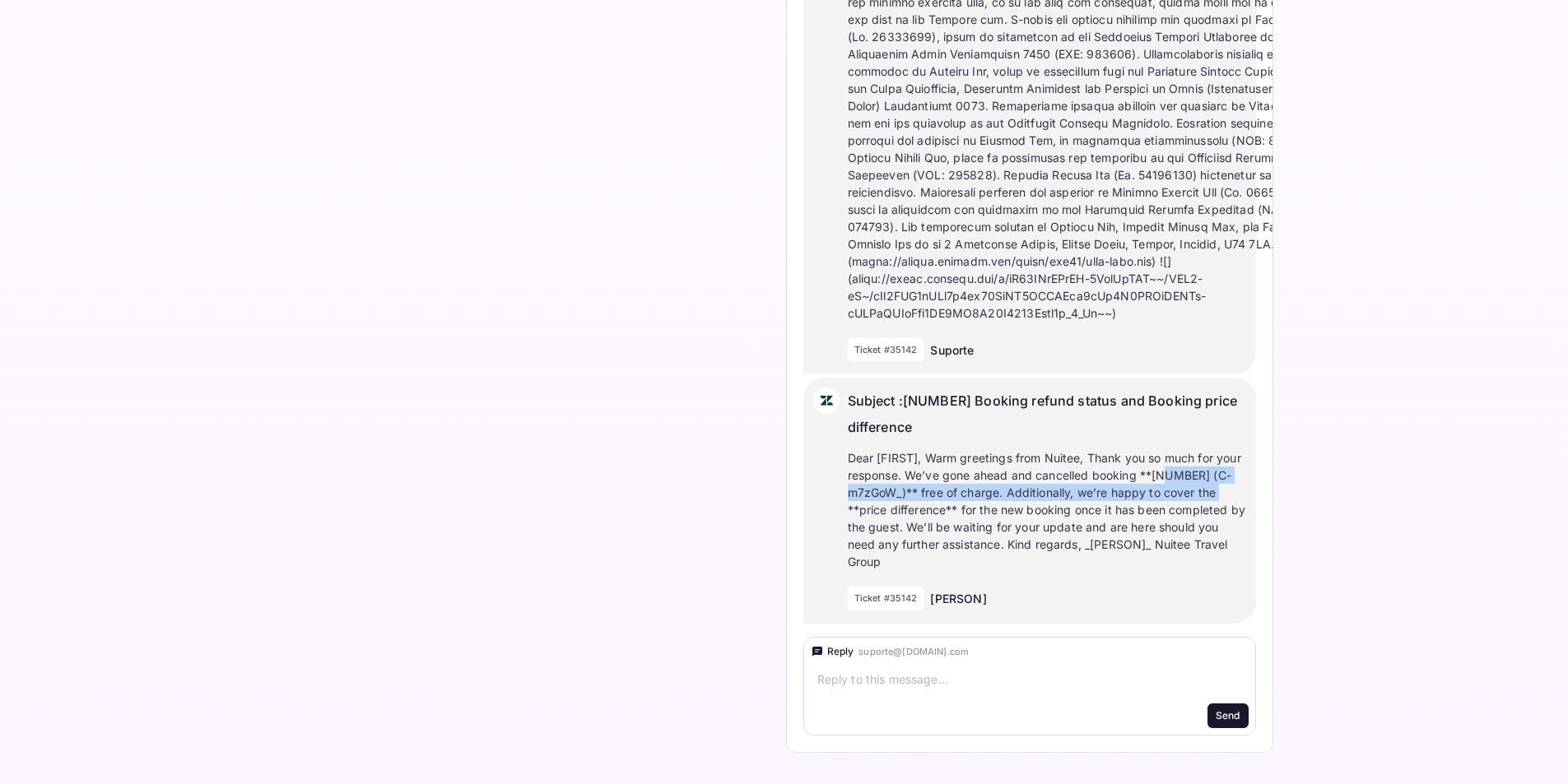 click on "Back Subject :  [NUMBER] Booking refund status and Booking price difference Ticket #[NUMBER]   Suporte   Subject :  [NUMBER] Booking refund status and Booking price difference Ticket #[NUMBER]   Support   Subject :  [NUMBER] Booking refund status and Booking price difference Dear [FIRST],
Warm greetings from Nuitee,
Thank you for your email regarding booking **[NUMBER] (C-m7zGoW_)**. We sincerely apologize for any inconvenience caused.
We’re pleased to inform you that the booking has been **cancelled free of charge**, and we are happy to **cover the price difference** paid by the guest for the new reservation.
However, it seems the **invoice for the new booking** was not attached to your previous message. May we kindly ask you to share it at your earliest convenience?
We’ll be waiting for your update and are here if you need any further assistance.
Kind regards,
_[PERSON]_
Nuitee Travel Group Ticket #[NUMBER]   [PERSON]   Subject :  Ticket #[NUMBER]   [PERSON]" at bounding box center [1030, -1045] 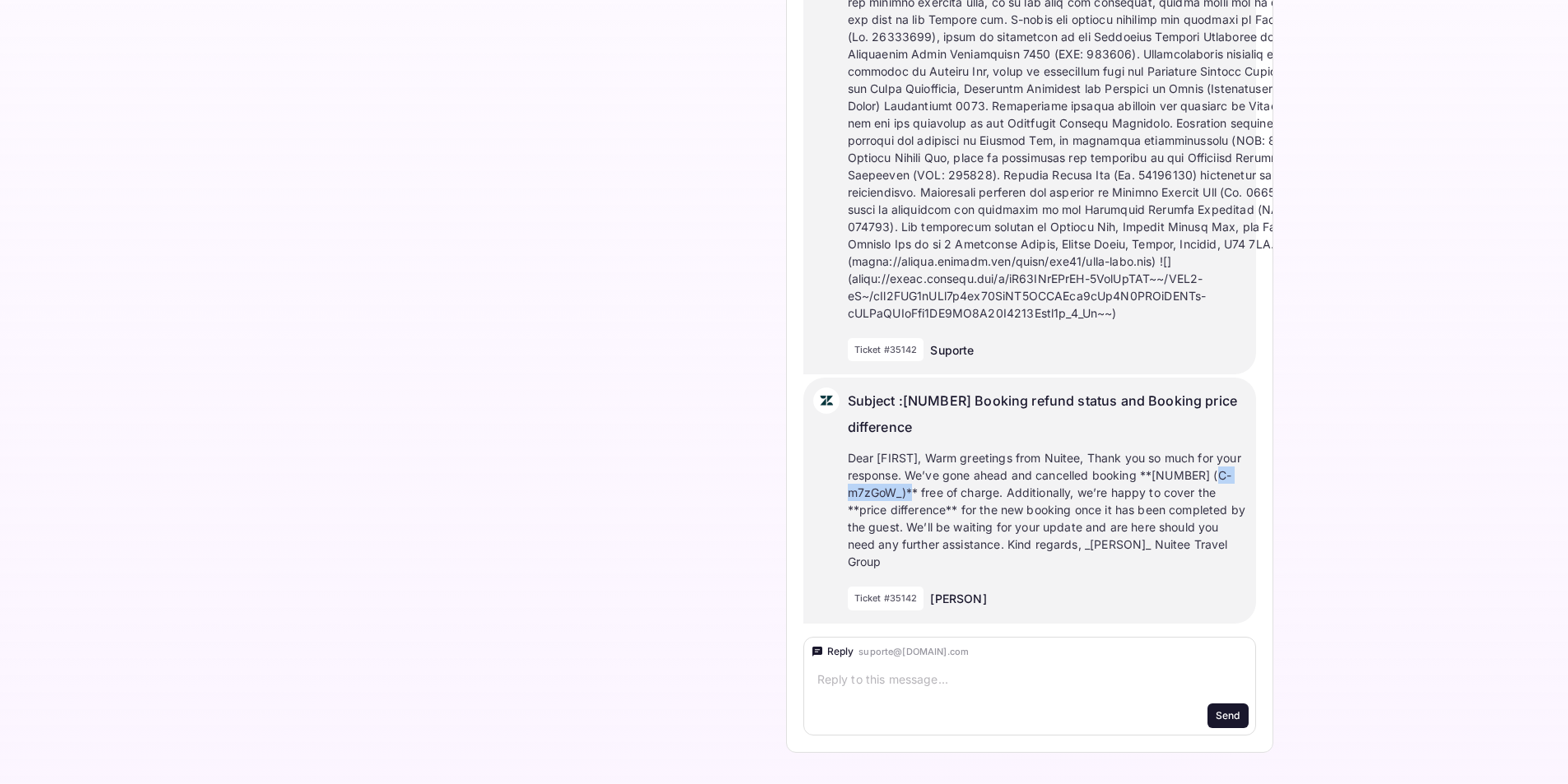 drag, startPoint x: 926, startPoint y: 492, endPoint x: 952, endPoint y: 501, distance: 27.51363 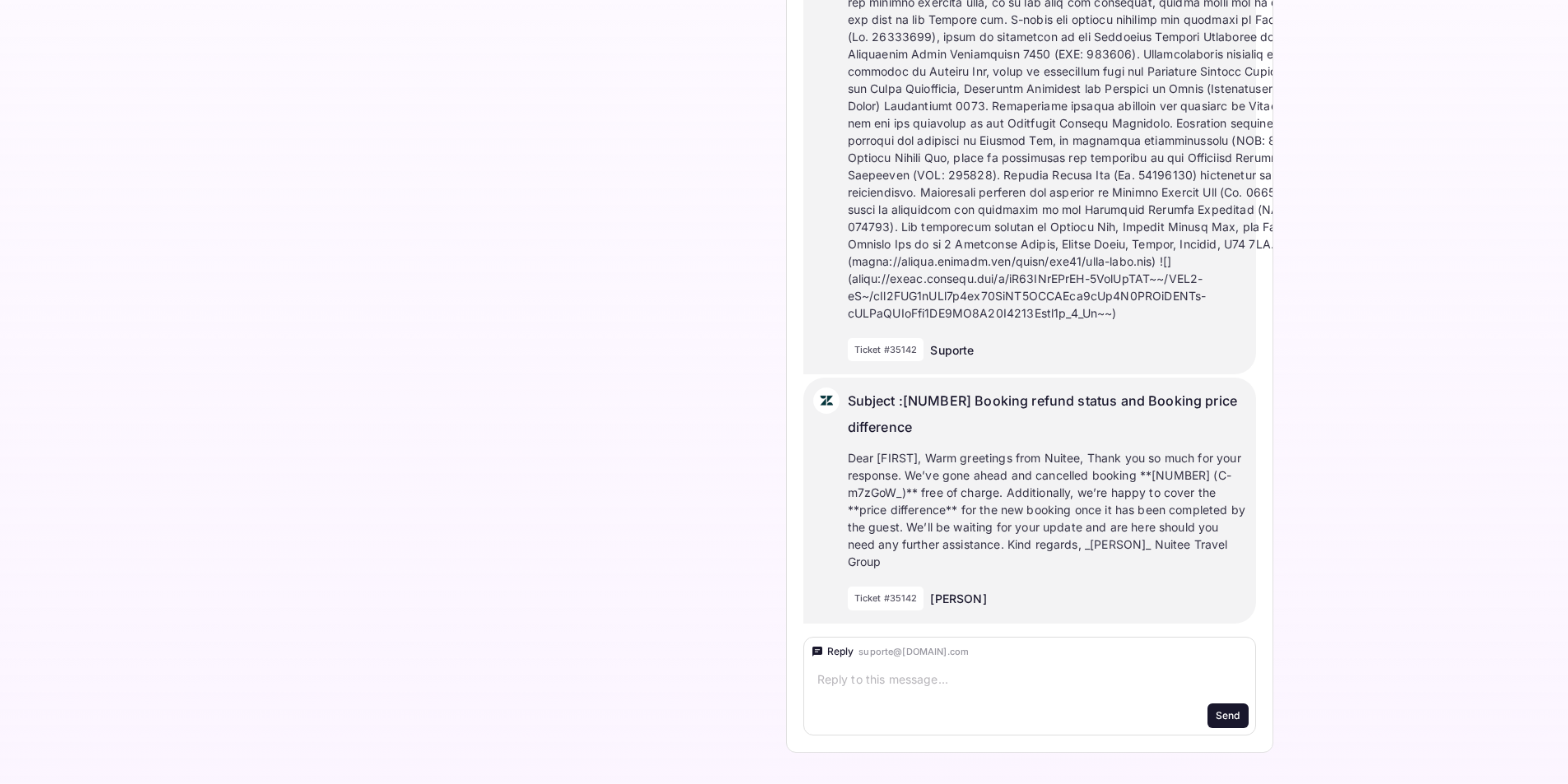 click on "Dear [FIRST],
Warm greetings from Nuitee,
Thank you so much for your response.
We’ve gone ahead and cancelled booking **[NUMBER] (C-m7zGoW_)** free of charge. Additionally, we’re happy to cover the **price difference** for the new booking once it has been completed by the guest.
We’ll be waiting for your update and are here should you need any further assistance.
Kind regards,
_[PERSON]_
Nuitee Travel Group" at bounding box center [1047, 509] 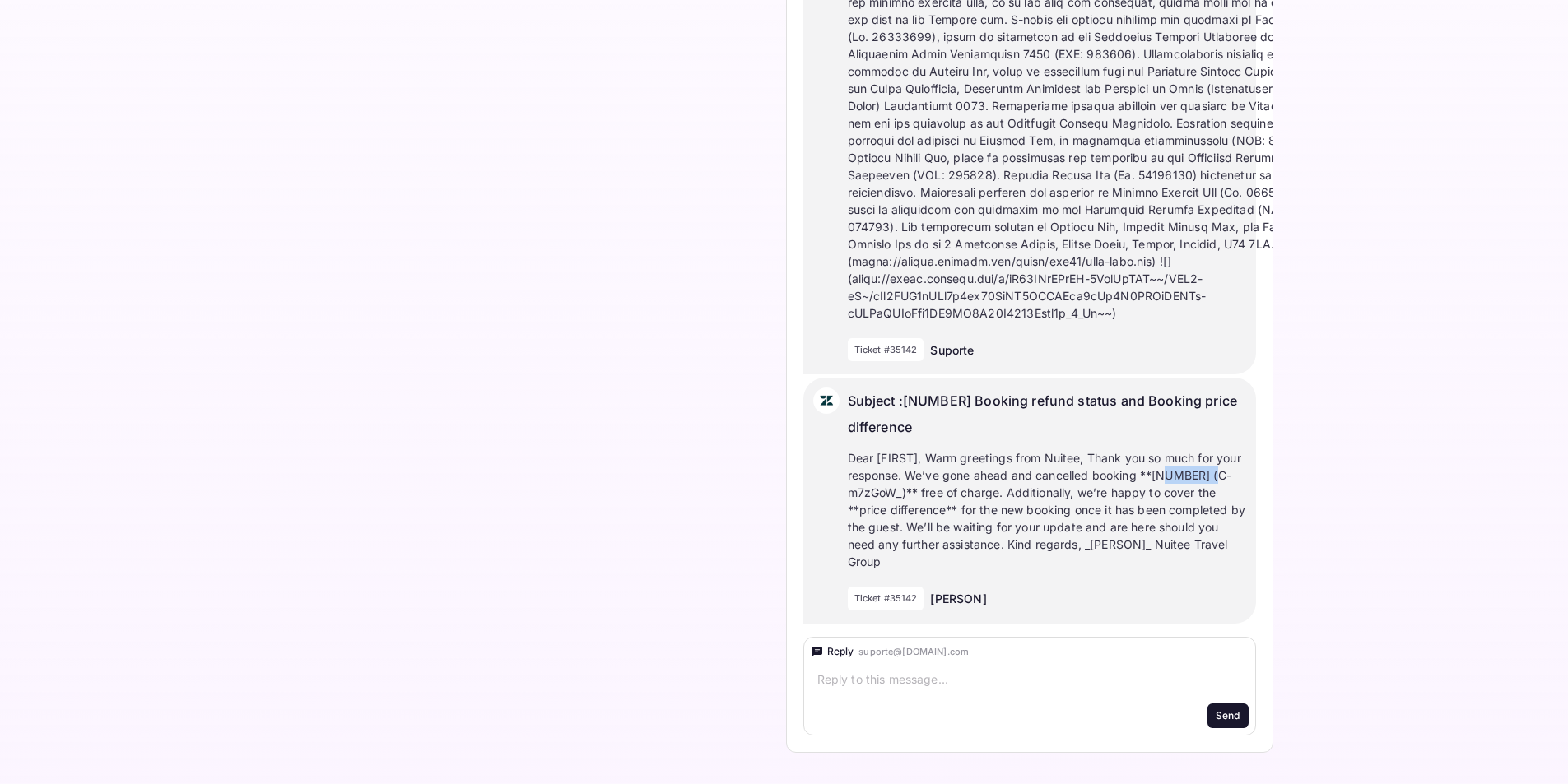 click on "Dear [FIRST],
Warm greetings from Nuitee,
Thank you so much for your response.
We’ve gone ahead and cancelled booking **[NUMBER] (C-m7zGoW_)** free of charge. Additionally, we’re happy to cover the **price difference** for the new booking once it has been completed by the guest.
We’ll be waiting for your update and are here should you need any further assistance.
Kind regards,
_[PERSON]_
Nuitee Travel Group" at bounding box center [1047, 509] 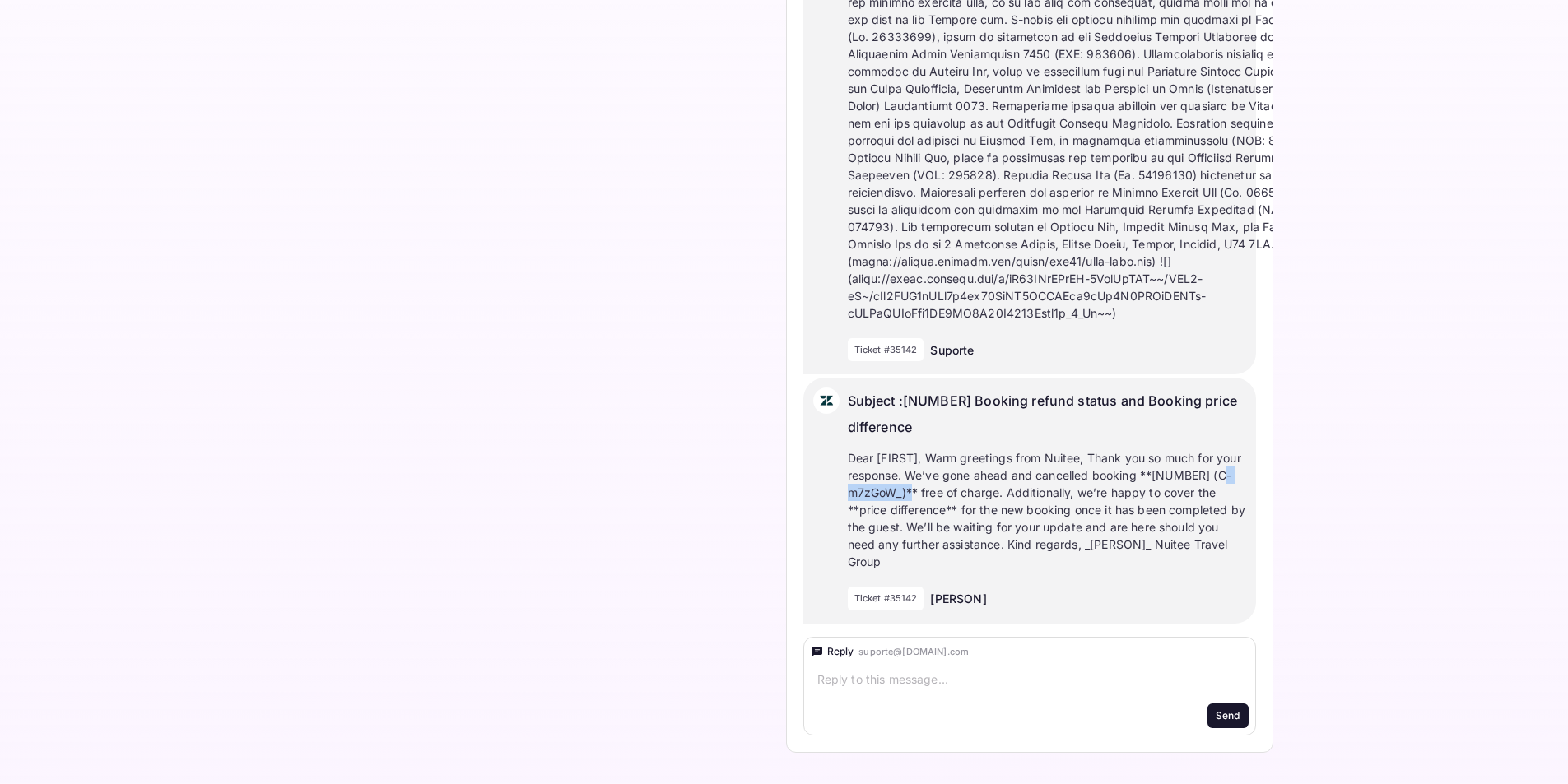 drag, startPoint x: 925, startPoint y: 494, endPoint x: 850, endPoint y: 493, distance: 75.00667 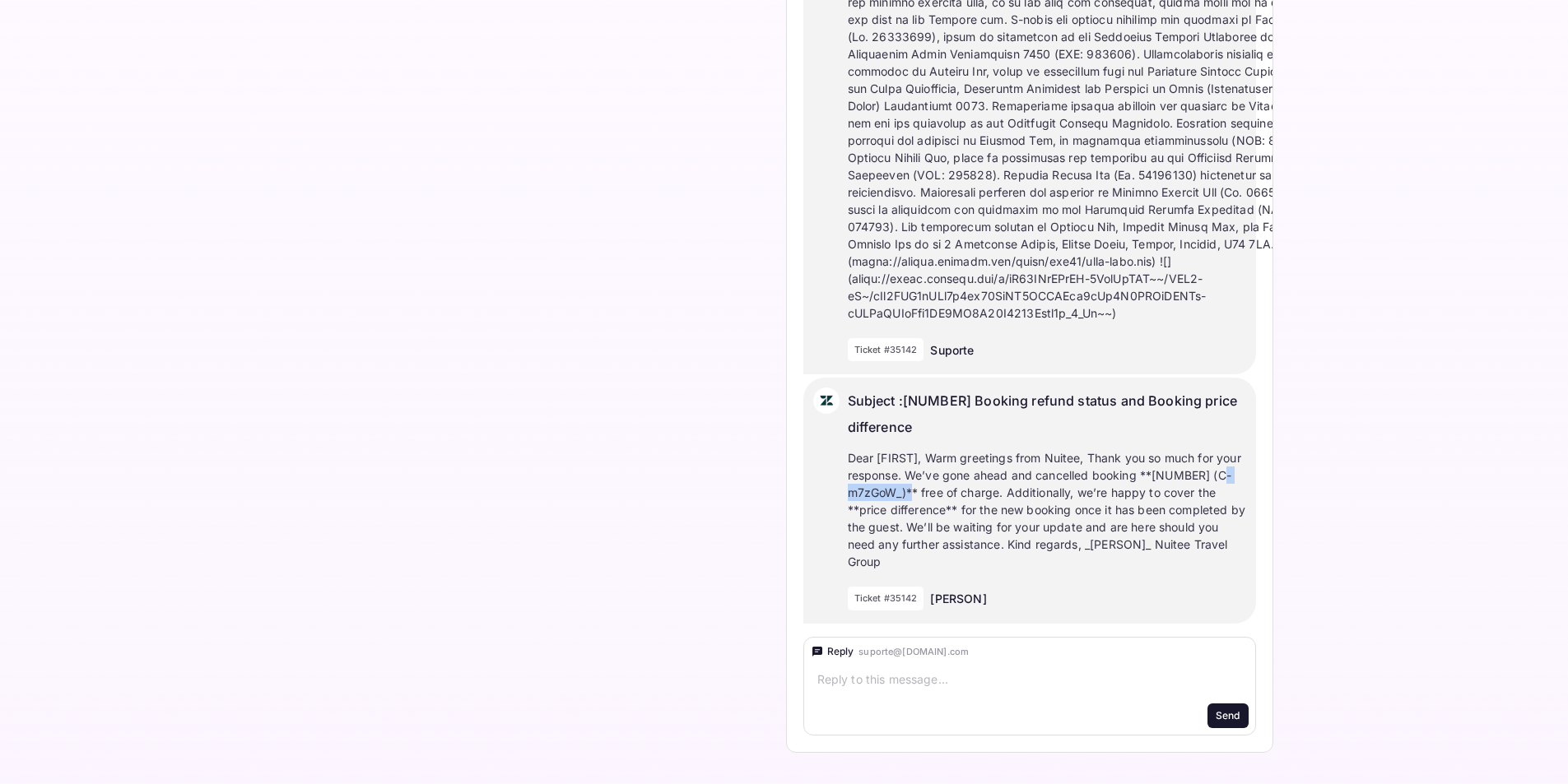 click on "Dear [FIRST],
Warm greetings from Nuitee,
Thank you so much for your response.
We’ve gone ahead and cancelled booking **[NUMBER] (C-m7zGoW_)** free of charge. Additionally, we’re happy to cover the **price difference** for the new booking once it has been completed by the guest.
We’ll be waiting for your update and are here should you need any further assistance.
Kind regards,
_[PERSON]_
Nuitee Travel Group" at bounding box center [1047, 509] 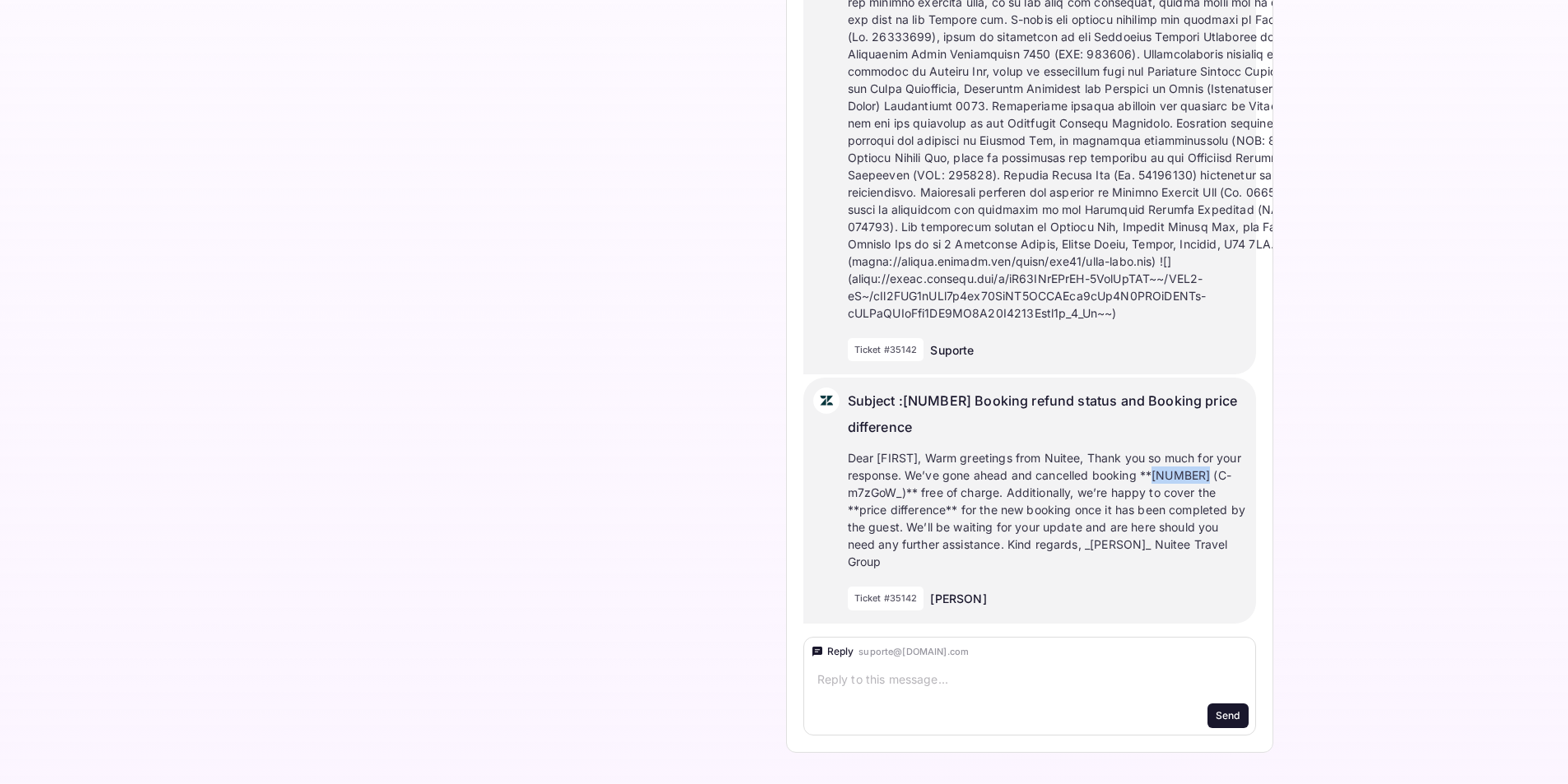 drag, startPoint x: 1171, startPoint y: 476, endPoint x: 1228, endPoint y: 478, distance: 57.035077 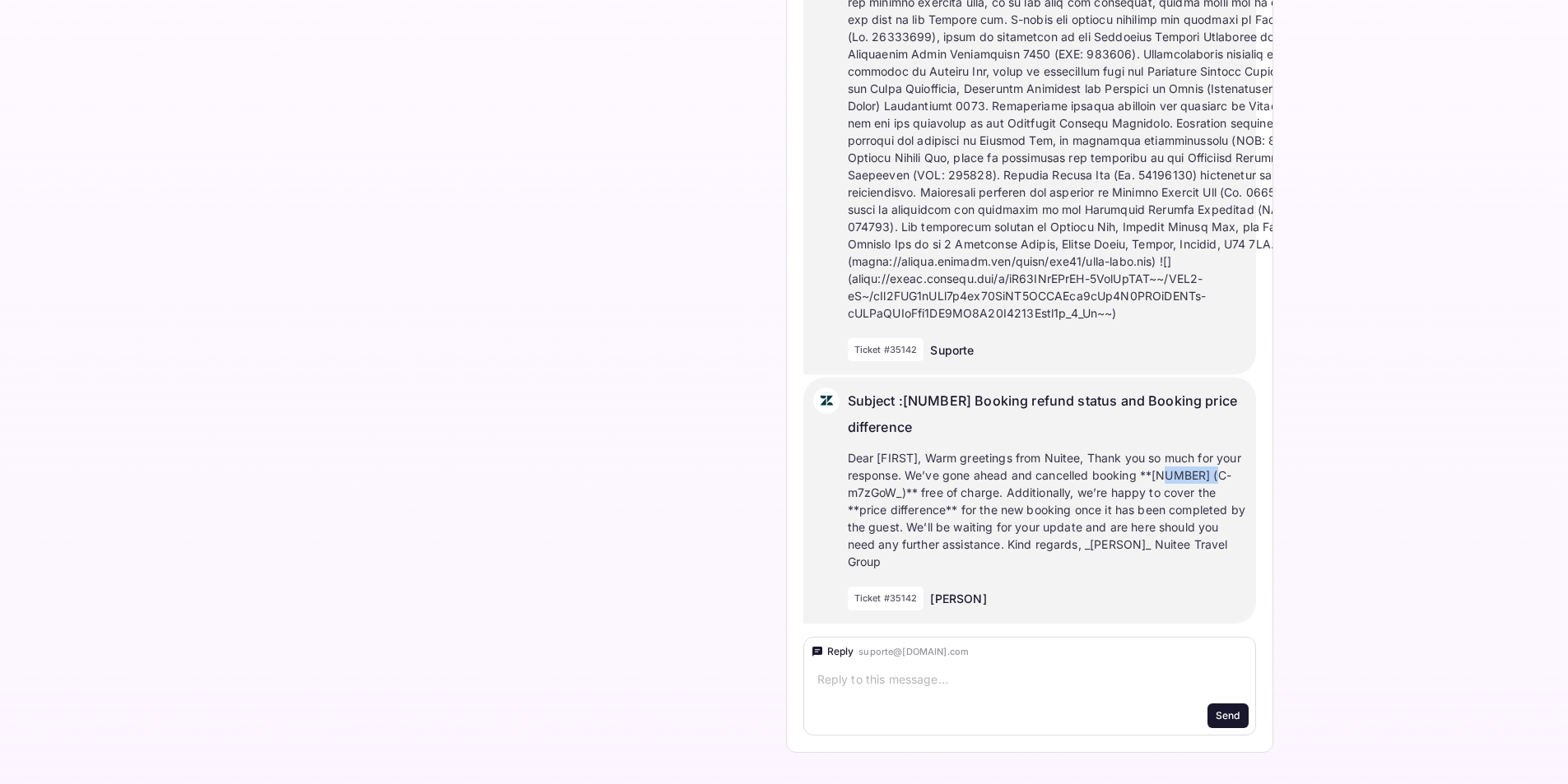 click on "Dear [FIRST],
Warm greetings from Nuitee,
Thank you so much for your response.
We’ve gone ahead and cancelled booking **[NUMBER] (C-m7zGoW_)** free of charge. Additionally, we’re happy to cover the **price difference** for the new booking once it has been completed by the guest.
We’ll be waiting for your update and are here should you need any further assistance.
Kind regards,
_[PERSON]_
Nuitee Travel Group" at bounding box center (1047, 509) 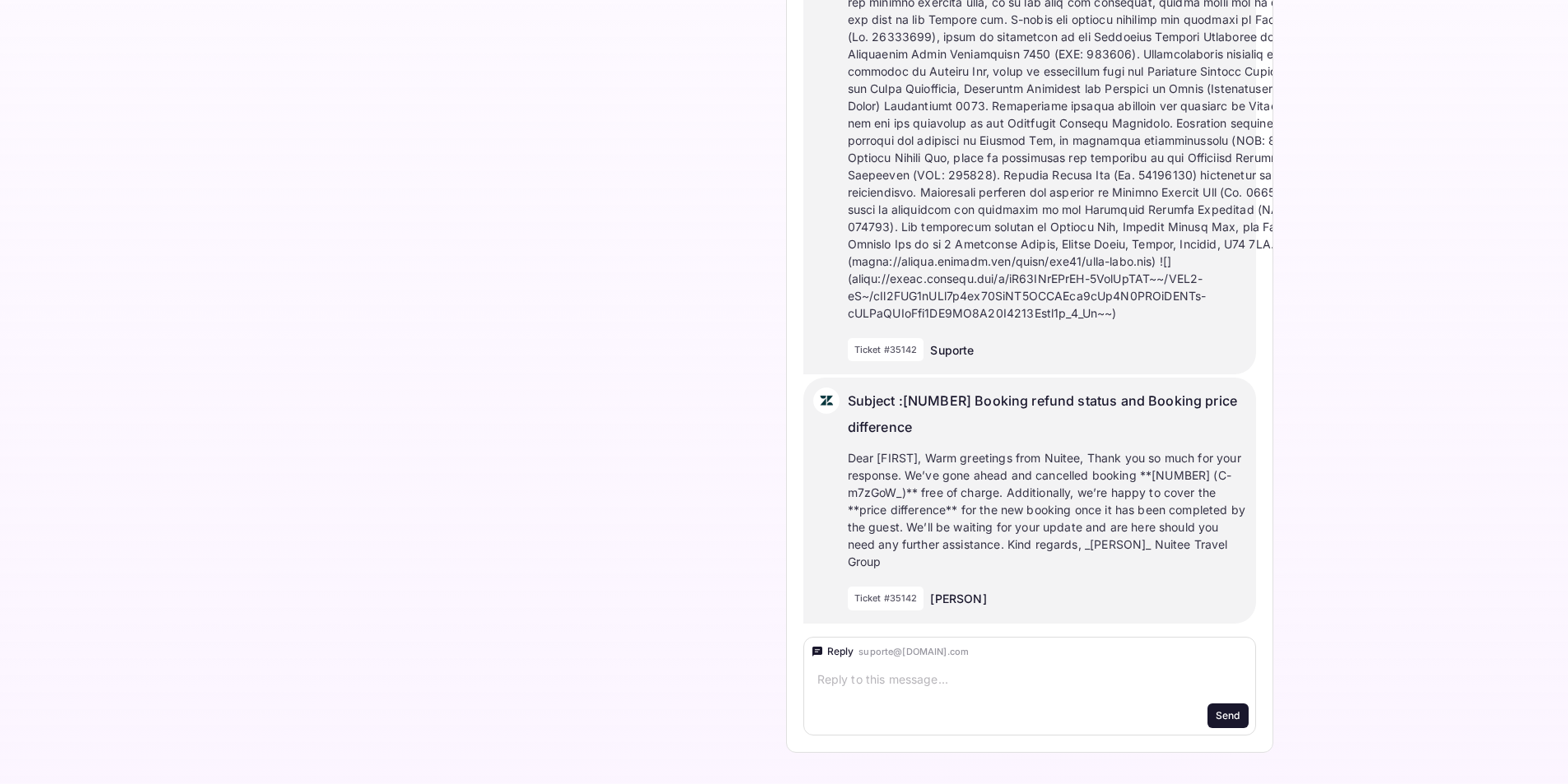 click on "Dear [FIRST],
Warm greetings from Nuitee,
Thank you so much for your response.
We’ve gone ahead and cancelled booking **[NUMBER] (C-m7zGoW_)** free of charge. Additionally, we’re happy to cover the **price difference** for the new booking once it has been completed by the guest.
We’ll be waiting for your update and are here should you need any further assistance.
Kind regards,
_[PERSON]_
Nuitee Travel Group" at bounding box center (1047, 509) 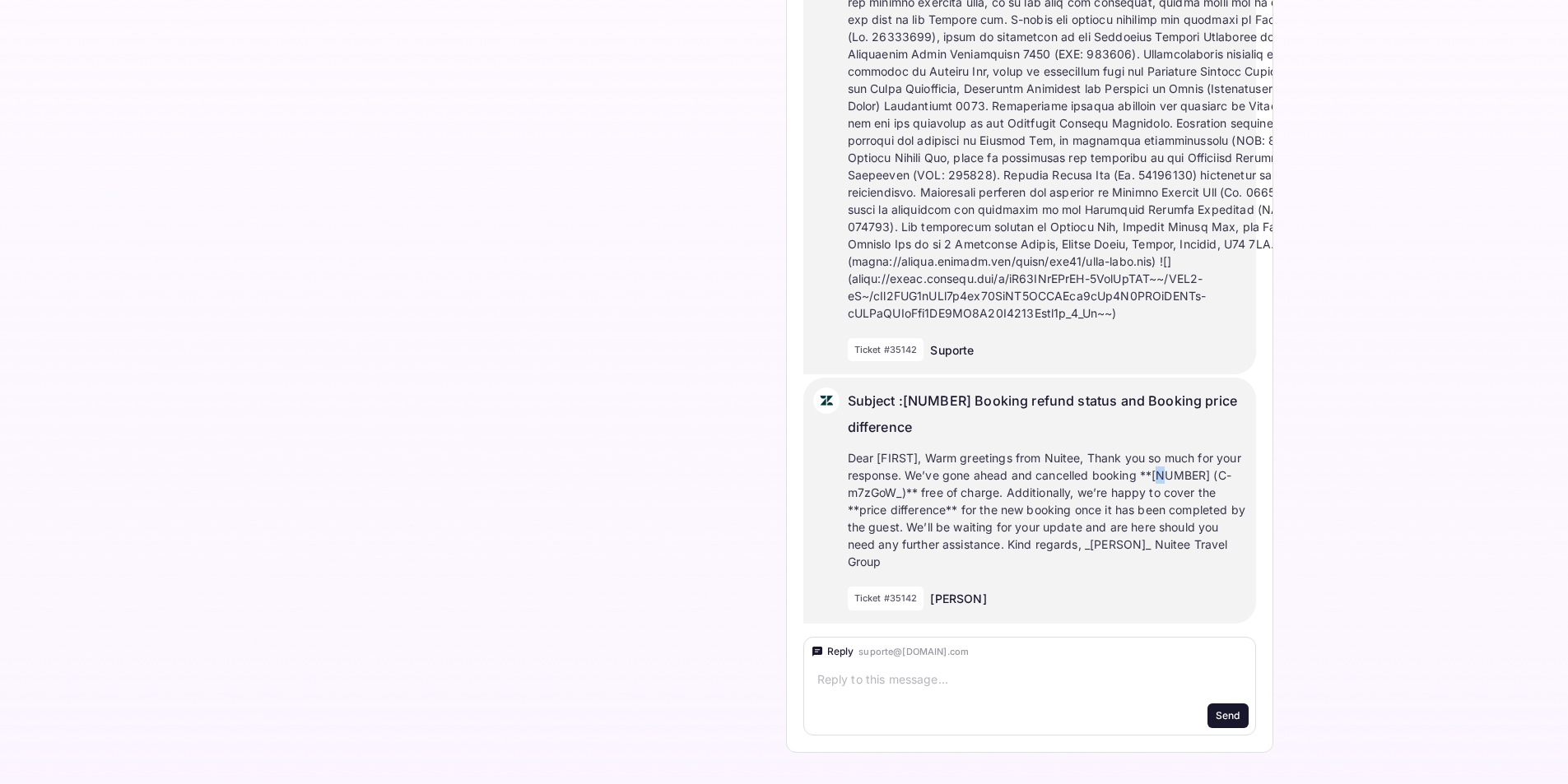 click on "Dear [FIRST],
Warm greetings from Nuitee,
Thank you so much for your response.
We’ve gone ahead and cancelled booking **[NUMBER] (C-m7zGoW_)** free of charge. Additionally, we’re happy to cover the **price difference** for the new booking once it has been completed by the guest.
We’ll be waiting for your update and are here should you need any further assistance.
Kind regards,
_[PERSON]_
Nuitee Travel Group" at bounding box center [1047, 509] 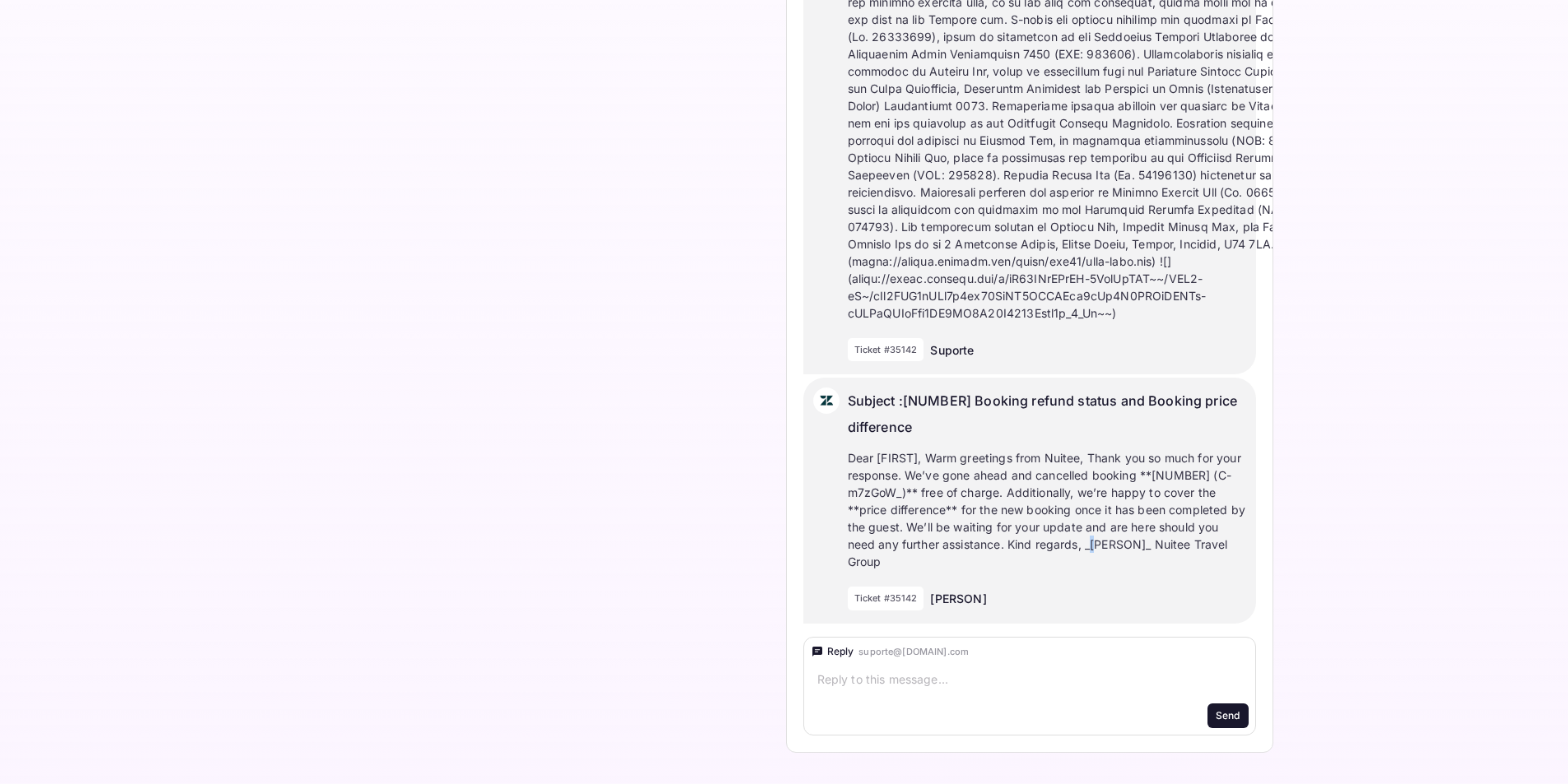 click on "Dear [FIRST],
Warm greetings from Nuitee,
Thank you so much for your response.
We’ve gone ahead and cancelled booking **[NUMBER] (C-m7zGoW_)** free of charge. Additionally, we’re happy to cover the **price difference** for the new booking once it has been completed by the guest.
We’ll be waiting for your update and are here should you need any further assistance.
Kind regards,
_[PERSON]_
Nuitee Travel Group" at bounding box center (1047, 509) 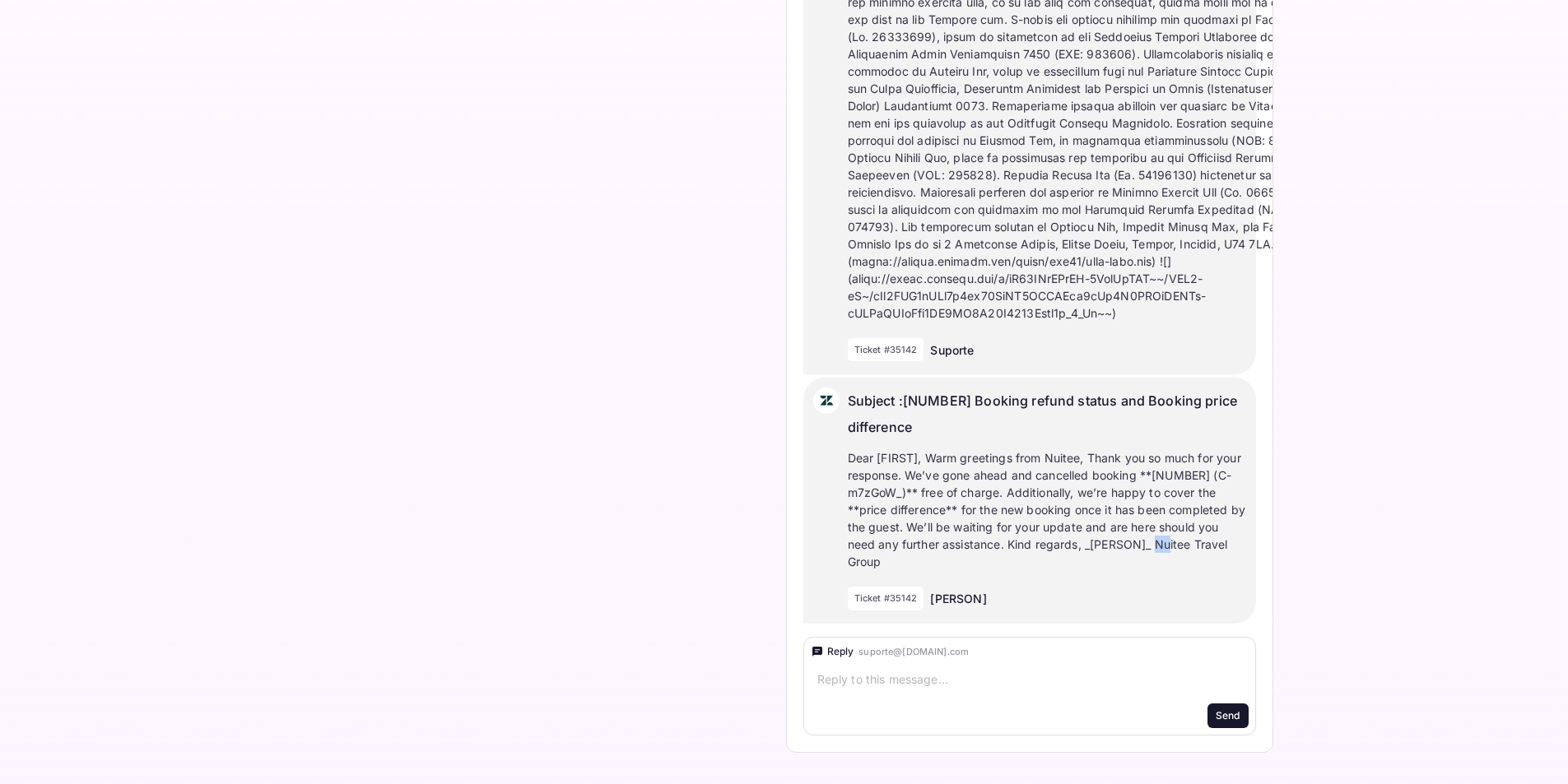 drag, startPoint x: 1154, startPoint y: 545, endPoint x: 1142, endPoint y: 546, distance: 12.041595 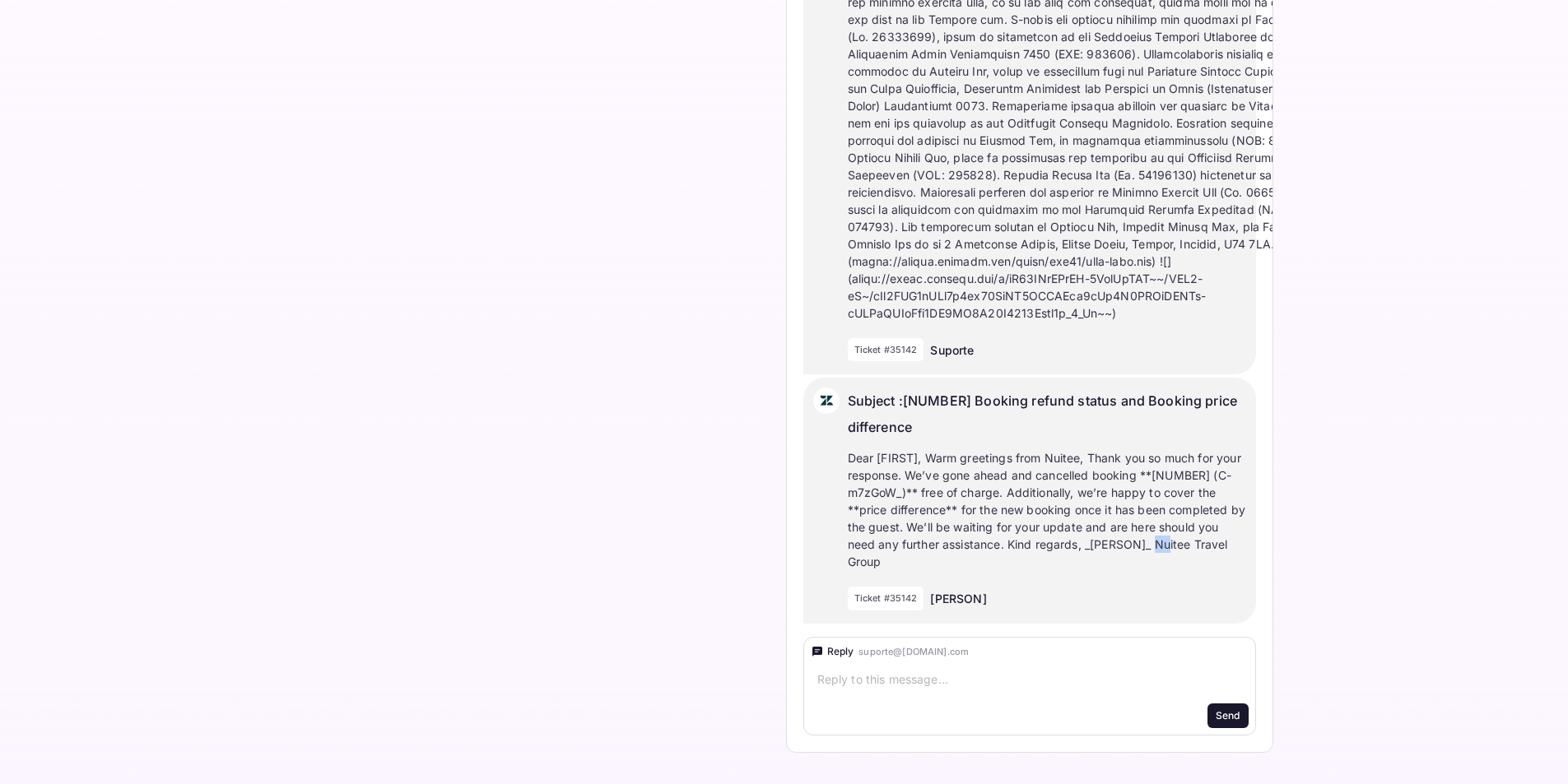 click on "Dear [FIRST],
Warm greetings from Nuitee,
Thank you so much for your response.
We’ve gone ahead and cancelled booking **[NUMBER] (C-m7zGoW_)** free of charge. Additionally, we’re happy to cover the **price difference** for the new booking once it has been completed by the guest.
We’ll be waiting for your update and are here should you need any further assistance.
Kind regards,
_[PERSON]_
Nuitee Travel Group" at bounding box center [1047, 509] 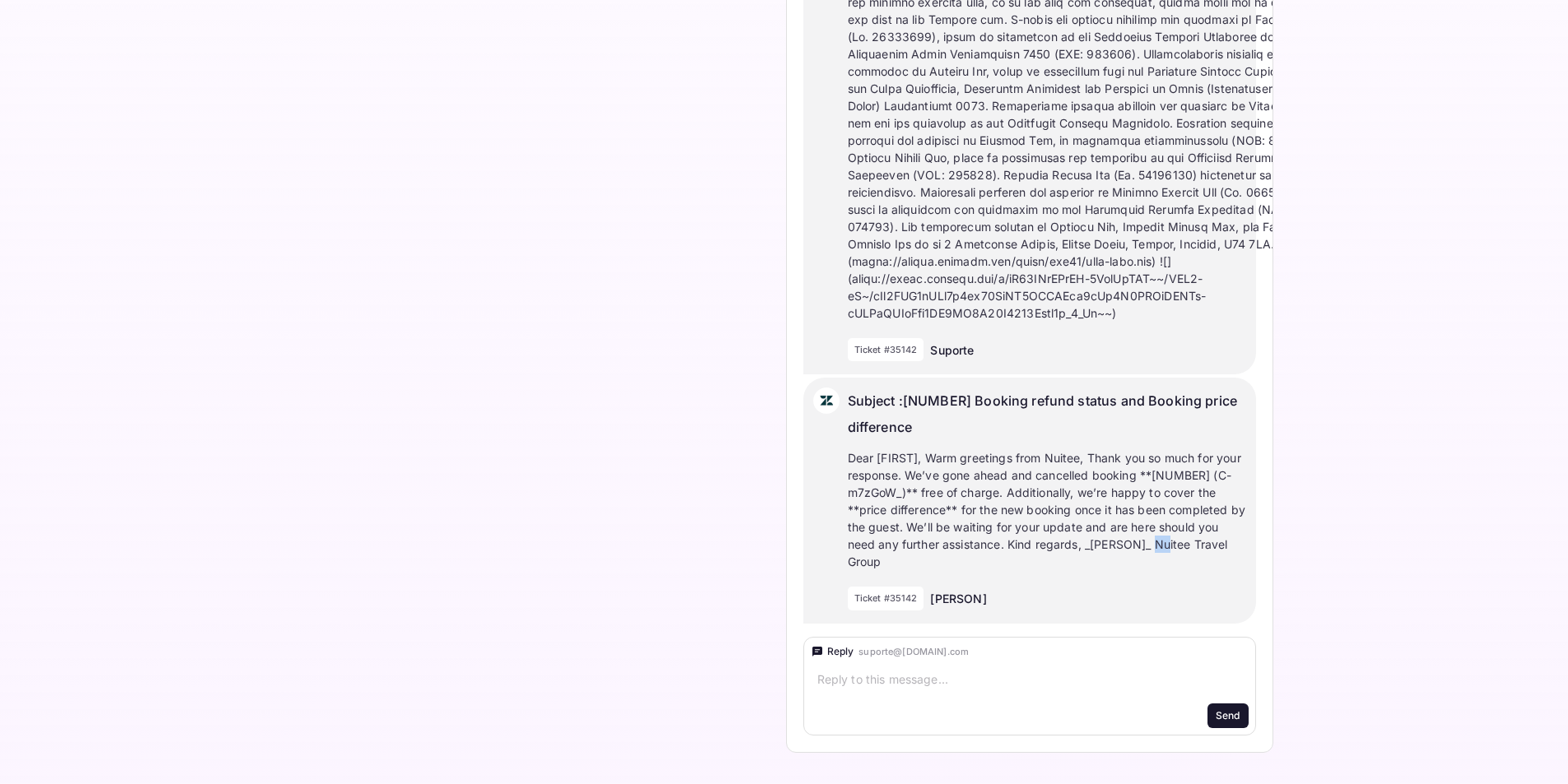 click on "Dear [FIRST],
Warm greetings from Nuitee,
Thank you so much for your response.
We’ve gone ahead and cancelled booking **[NUMBER] (C-m7zGoW_)** free of charge. Additionally, we’re happy to cover the **price difference** for the new booking once it has been completed by the guest.
We’ll be waiting for your update and are here should you need any further assistance.
Kind regards,
_[PERSON]_
Nuitee Travel Group" at bounding box center (1047, 509) 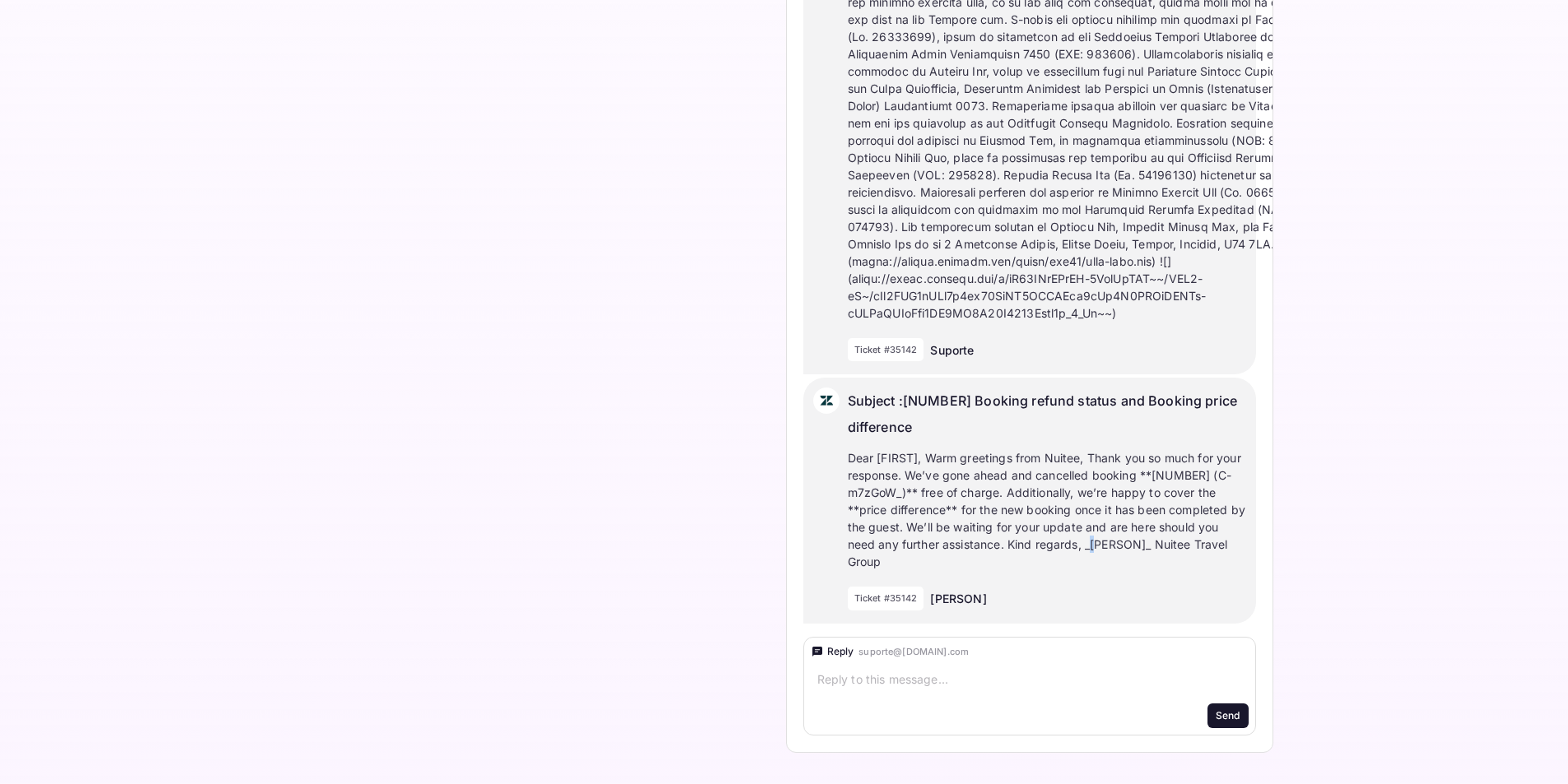 click on "Dear [FIRST],
Warm greetings from Nuitee,
Thank you so much for your response.
We’ve gone ahead and cancelled booking **[NUMBER] (C-m7zGoW_)** free of charge. Additionally, we’re happy to cover the **price difference** for the new booking once it has been completed by the guest.
We’ll be waiting for your update and are here should you need any further assistance.
Kind regards,
_[PERSON]_
Nuitee Travel Group" at bounding box center (1047, 509) 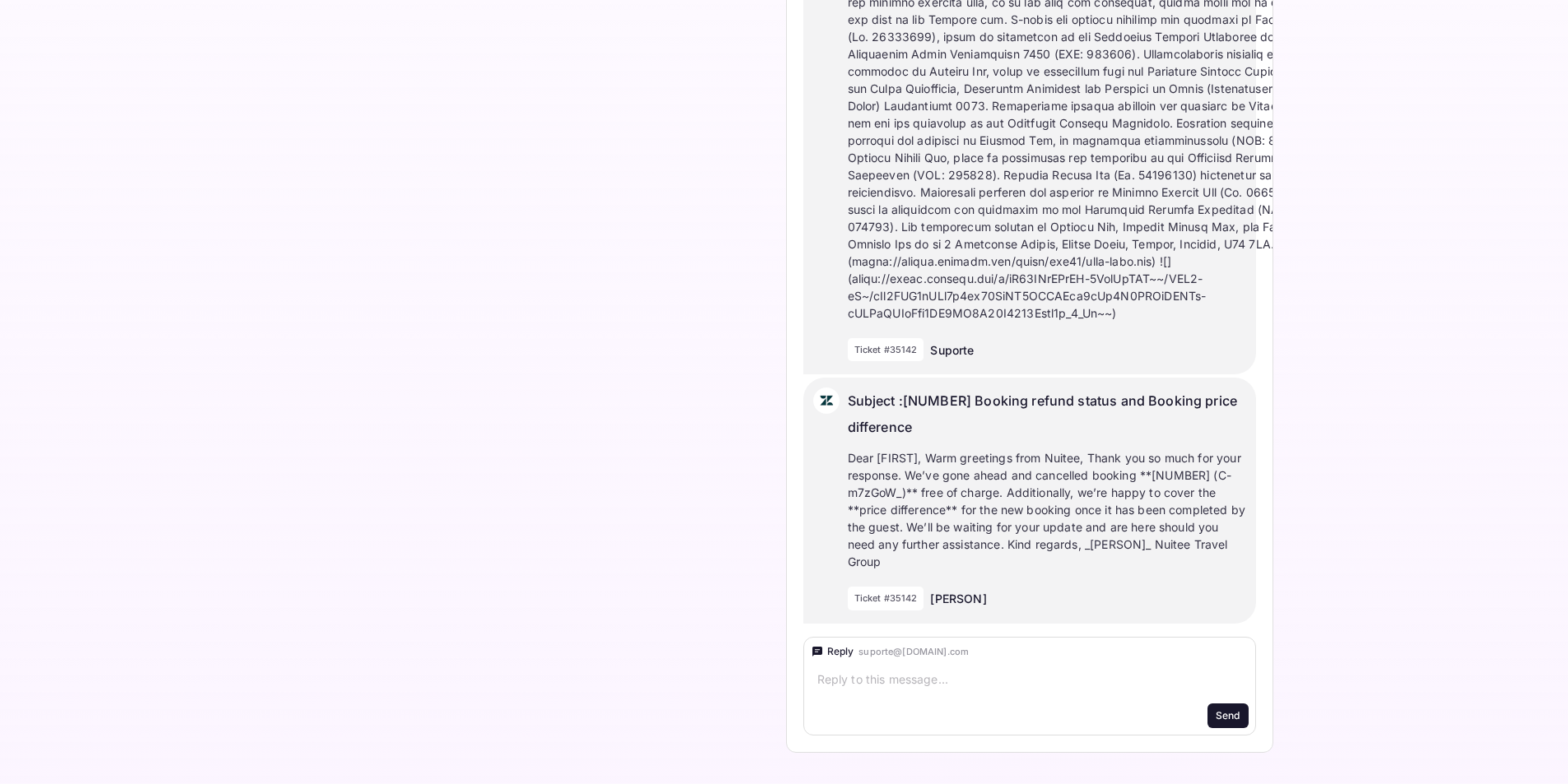 click on "Dear [FIRST],
Warm greetings from Nuitee,
Thank you so much for your response.
We’ve gone ahead and cancelled booking **[NUMBER] (C-m7zGoW_)** free of charge. Additionally, we’re happy to cover the **price difference** for the new booking once it has been completed by the guest.
We’ll be waiting for your update and are here should you need any further assistance.
Kind regards,
_[PERSON]_
Nuitee Travel Group" at bounding box center (1047, 509) 